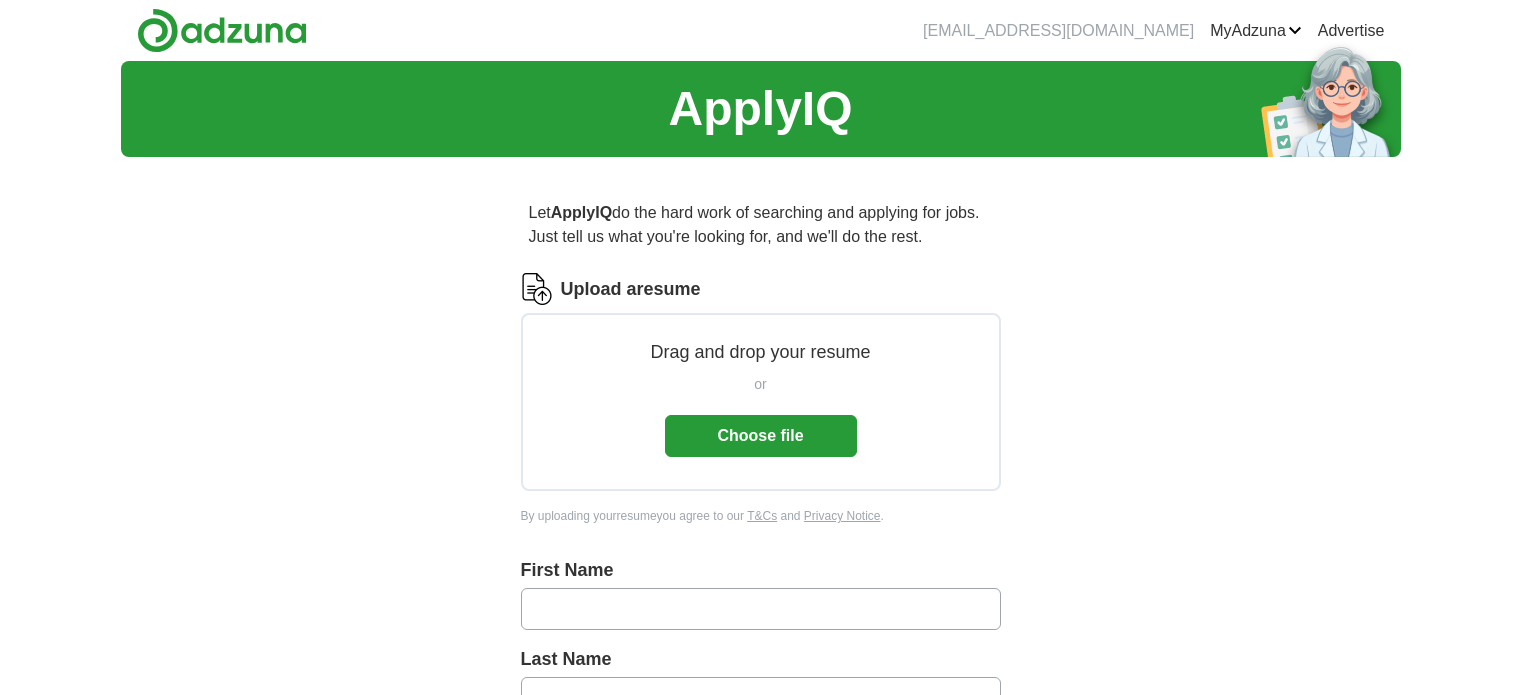 scroll, scrollTop: 0, scrollLeft: 0, axis: both 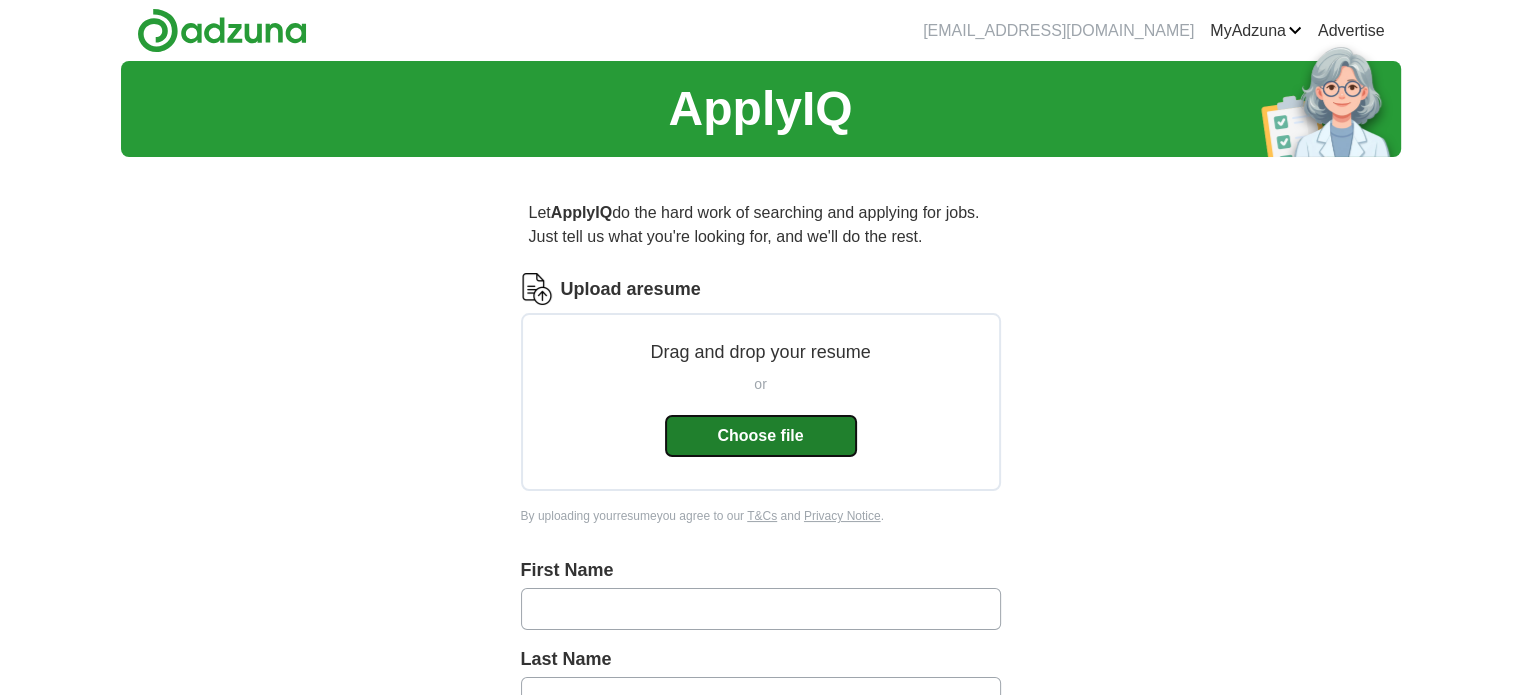 click on "Choose file" at bounding box center (761, 436) 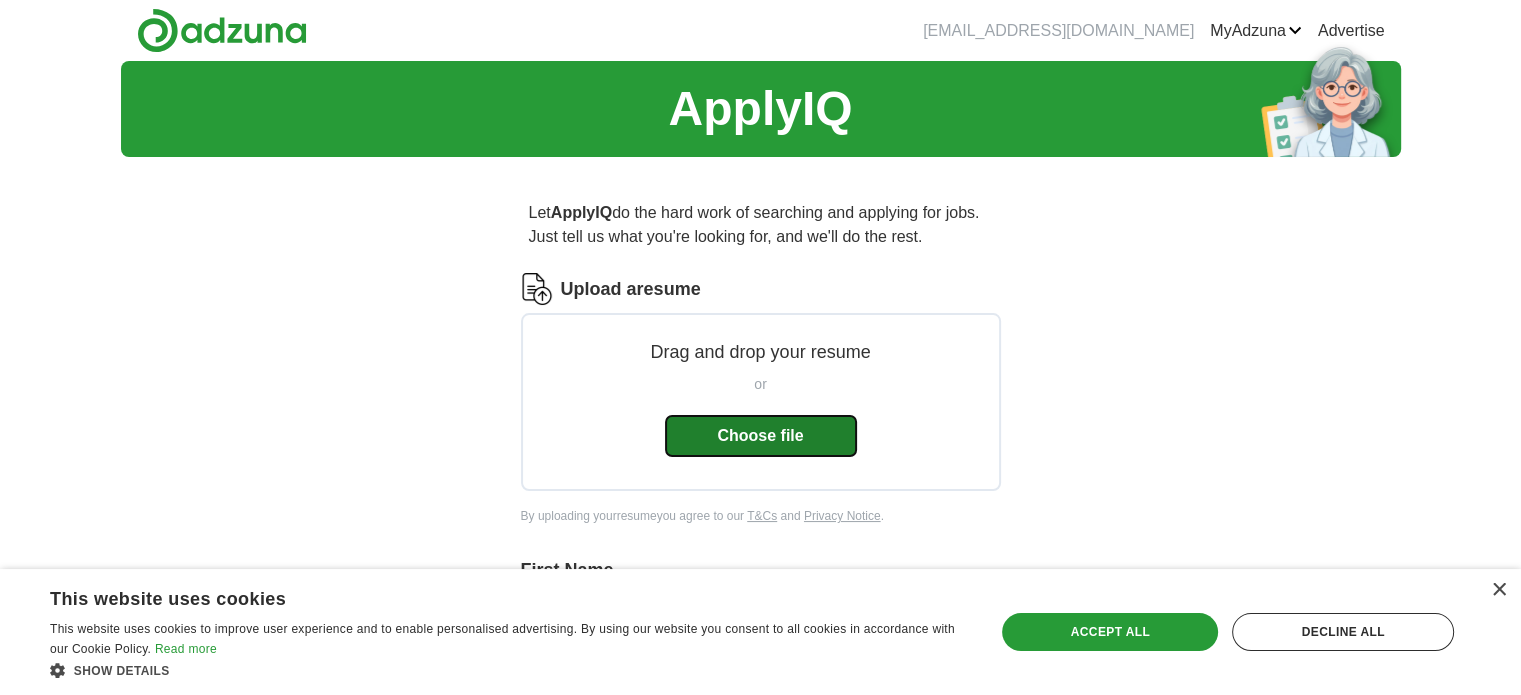 click on "Choose file" at bounding box center (761, 436) 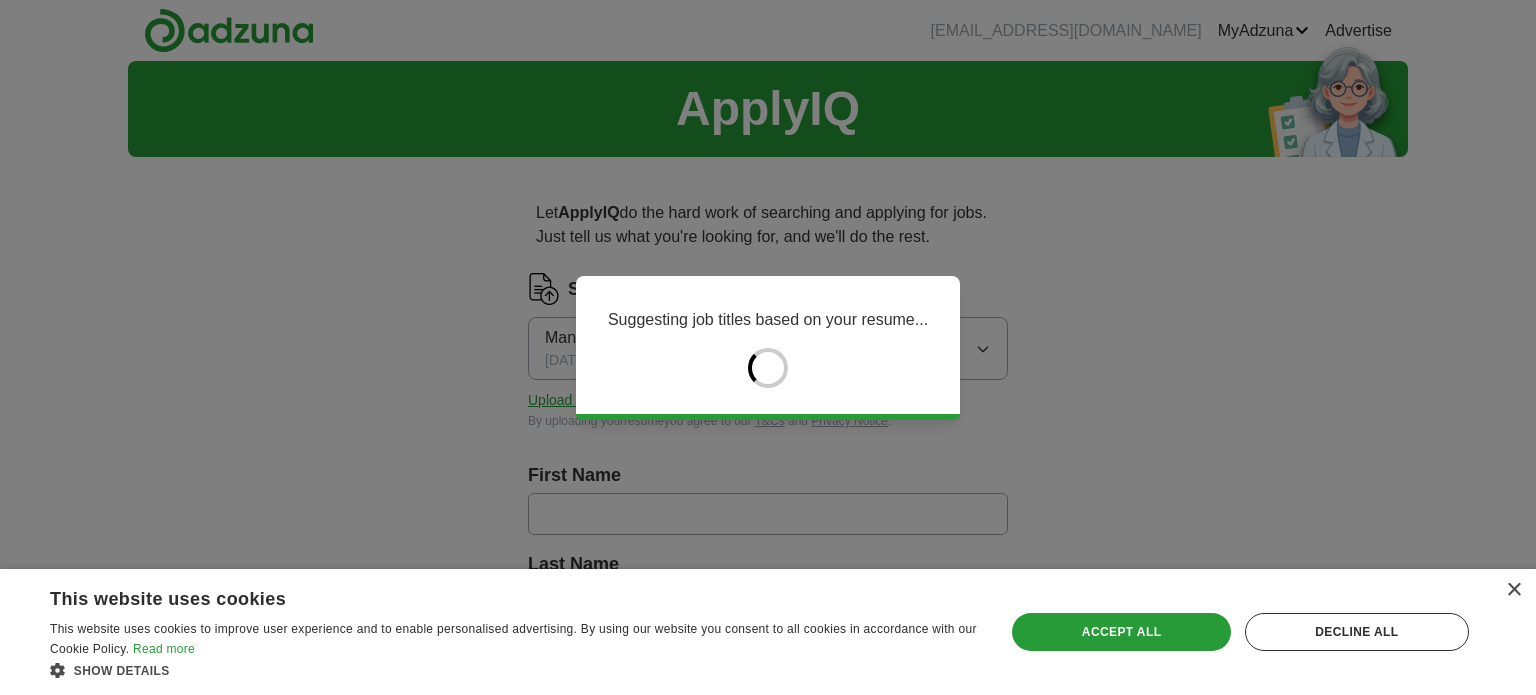 type on "*******" 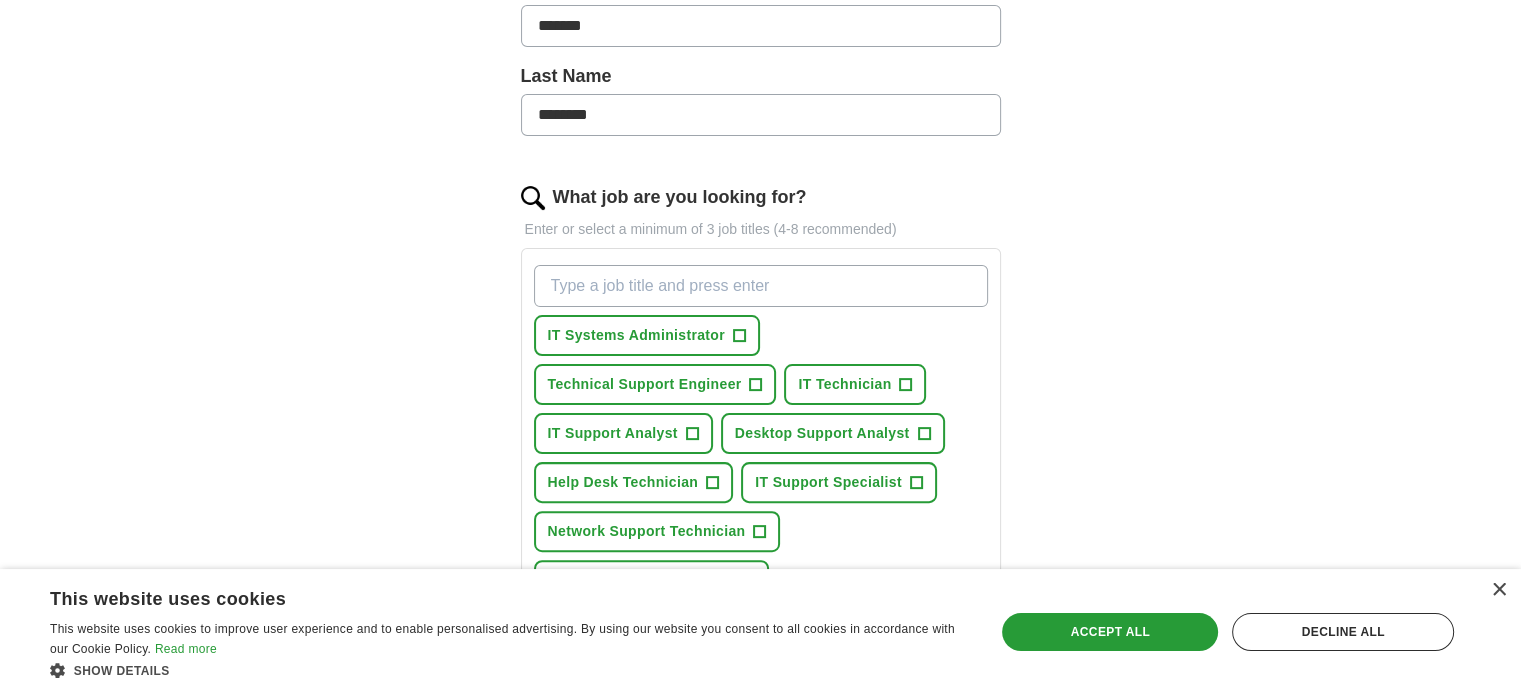 scroll, scrollTop: 560, scrollLeft: 0, axis: vertical 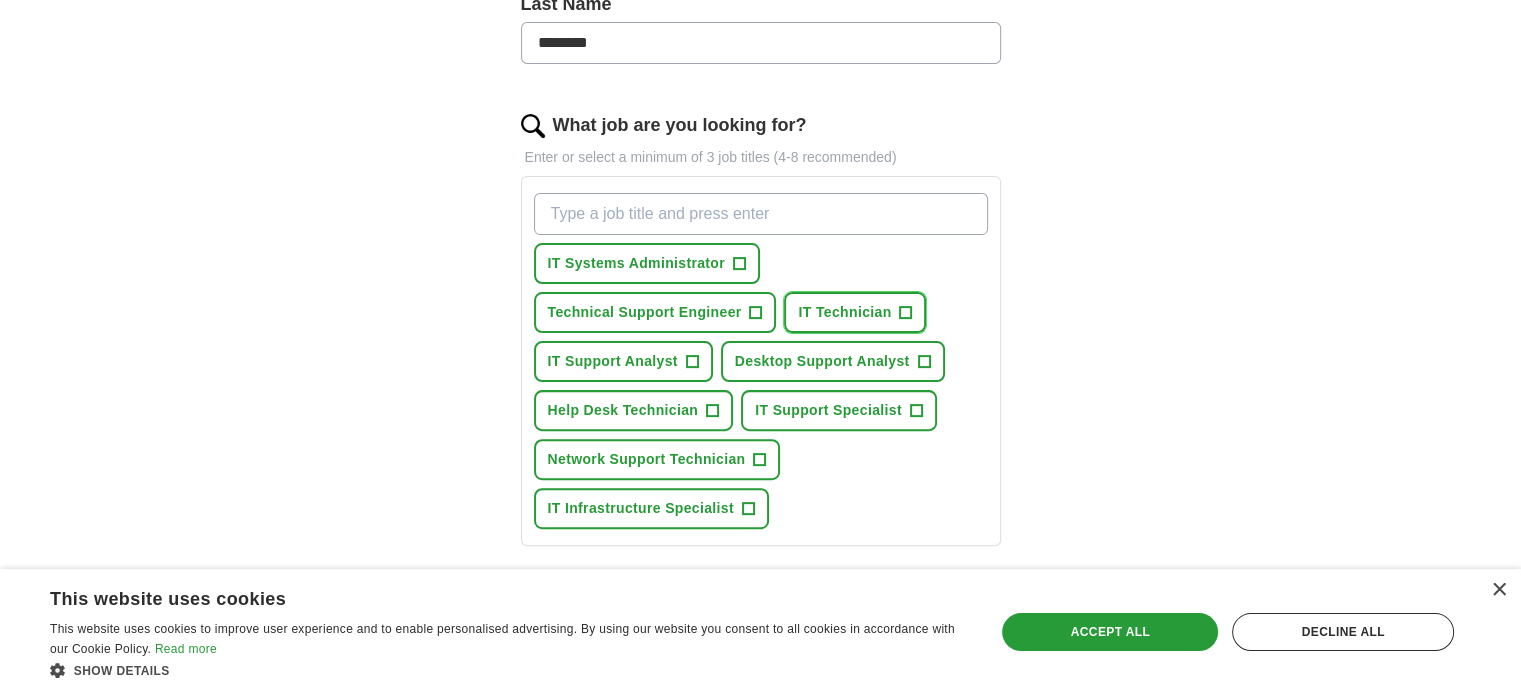 click on "IT Technician +" at bounding box center (855, 312) 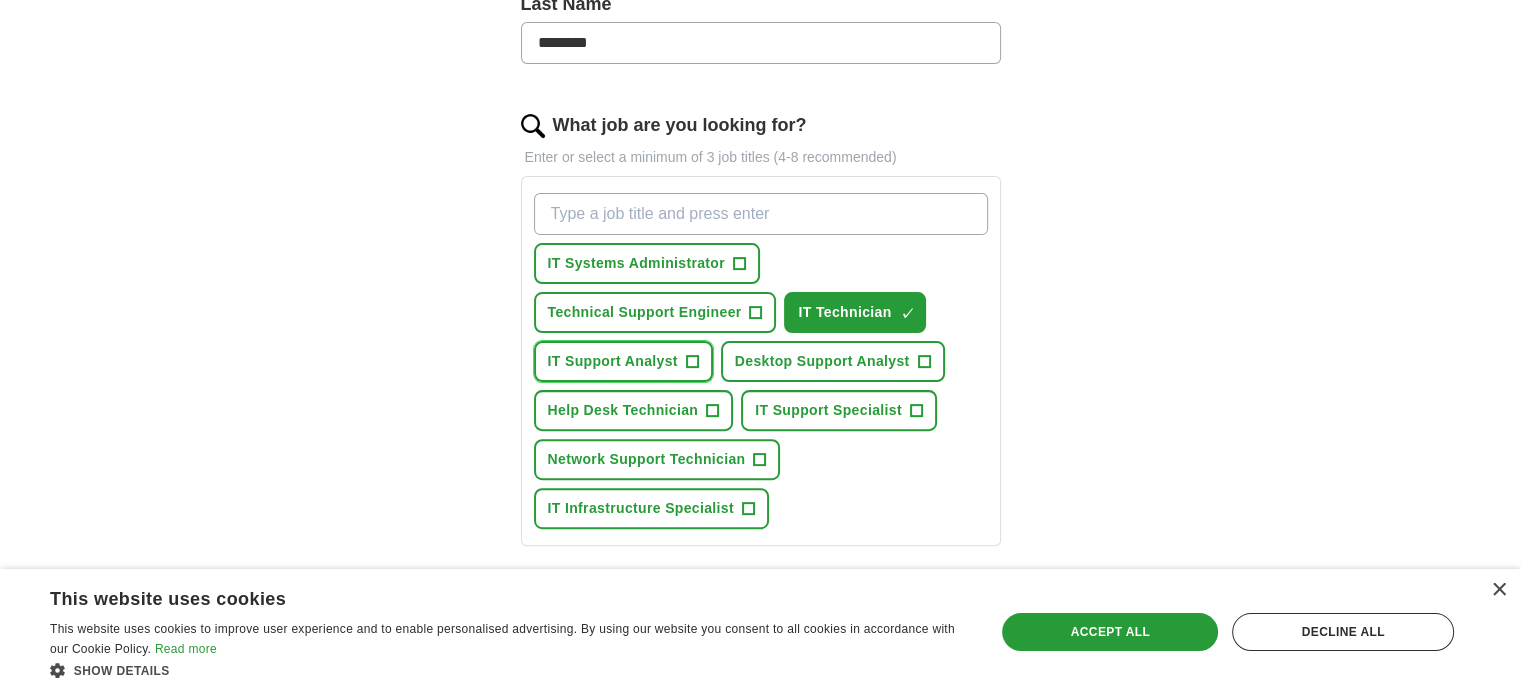 click on "IT Support Analyst +" at bounding box center (623, 361) 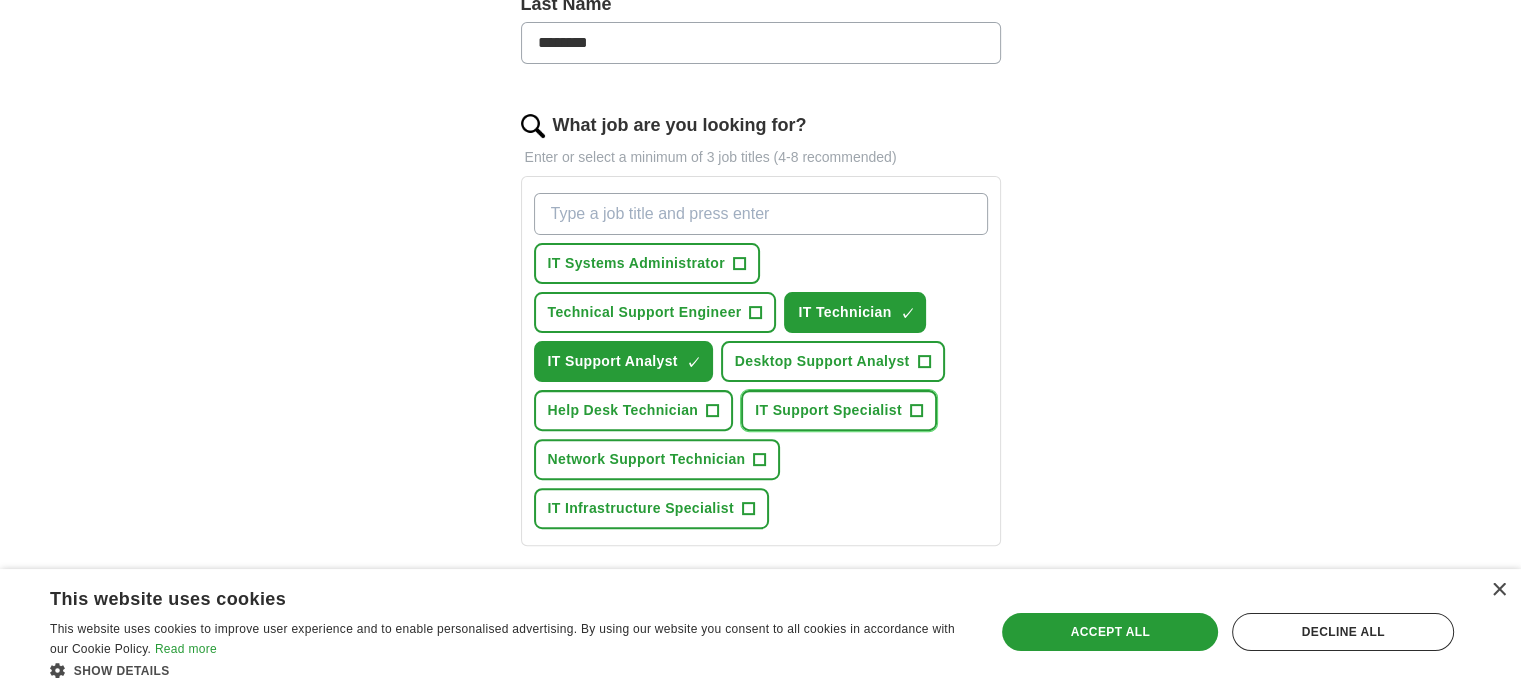 click on "IT Support Specialist" at bounding box center [828, 410] 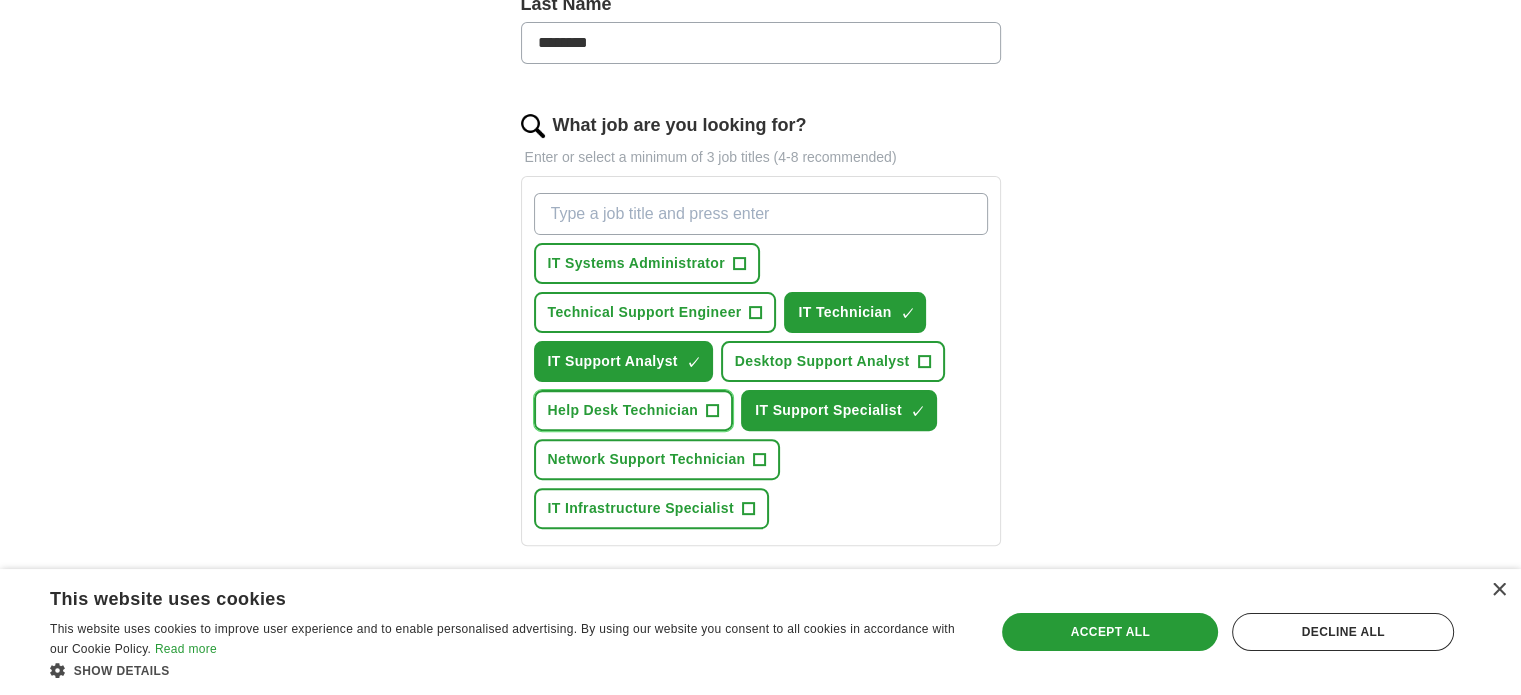 click on "+" at bounding box center (713, 411) 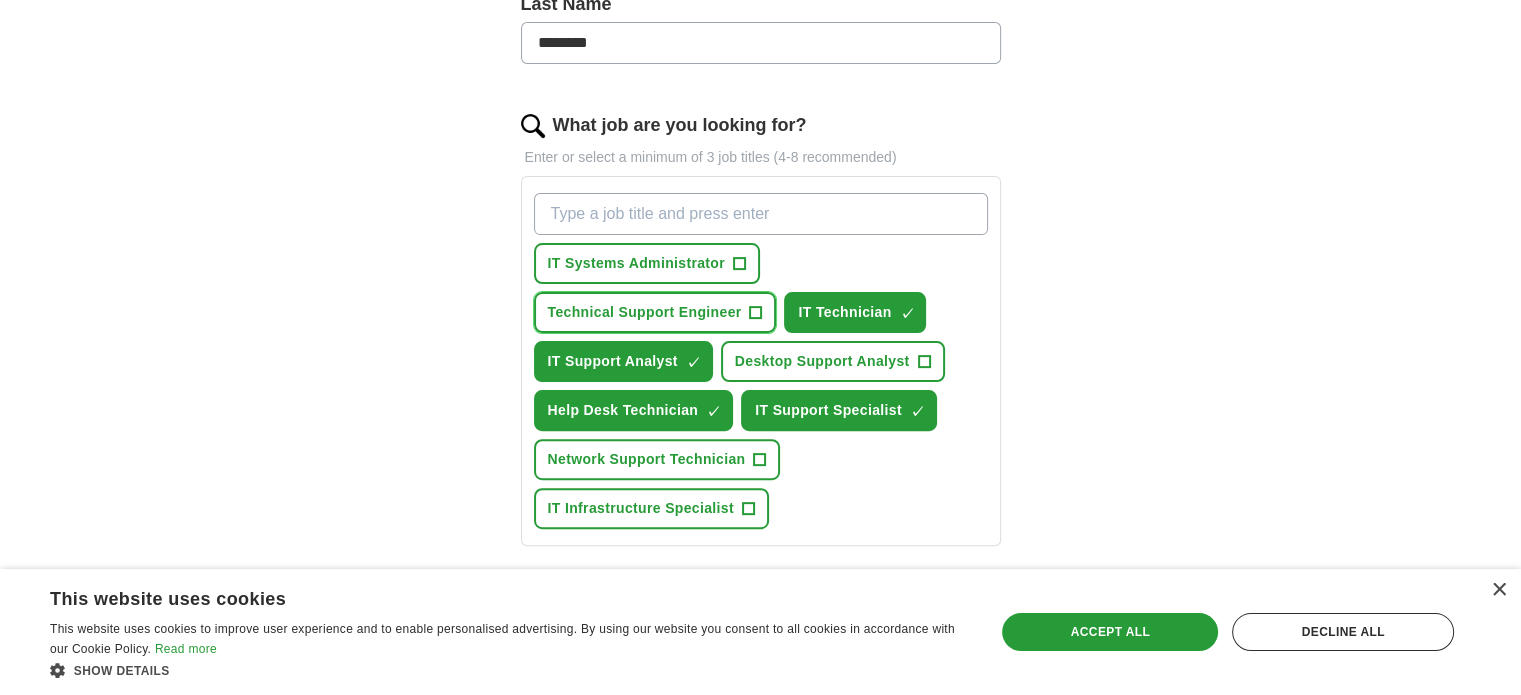 click on "Technical Support Engineer" at bounding box center (645, 312) 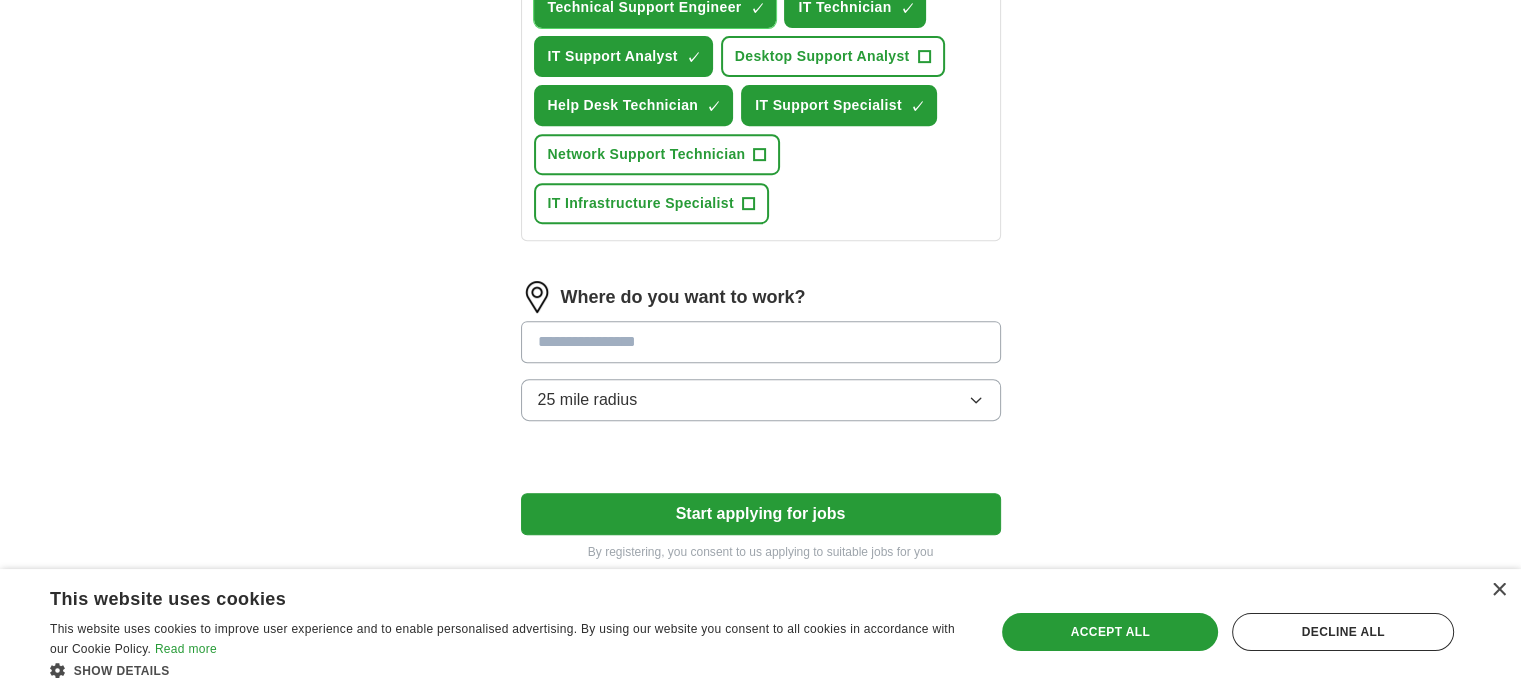 scroll, scrollTop: 868, scrollLeft: 0, axis: vertical 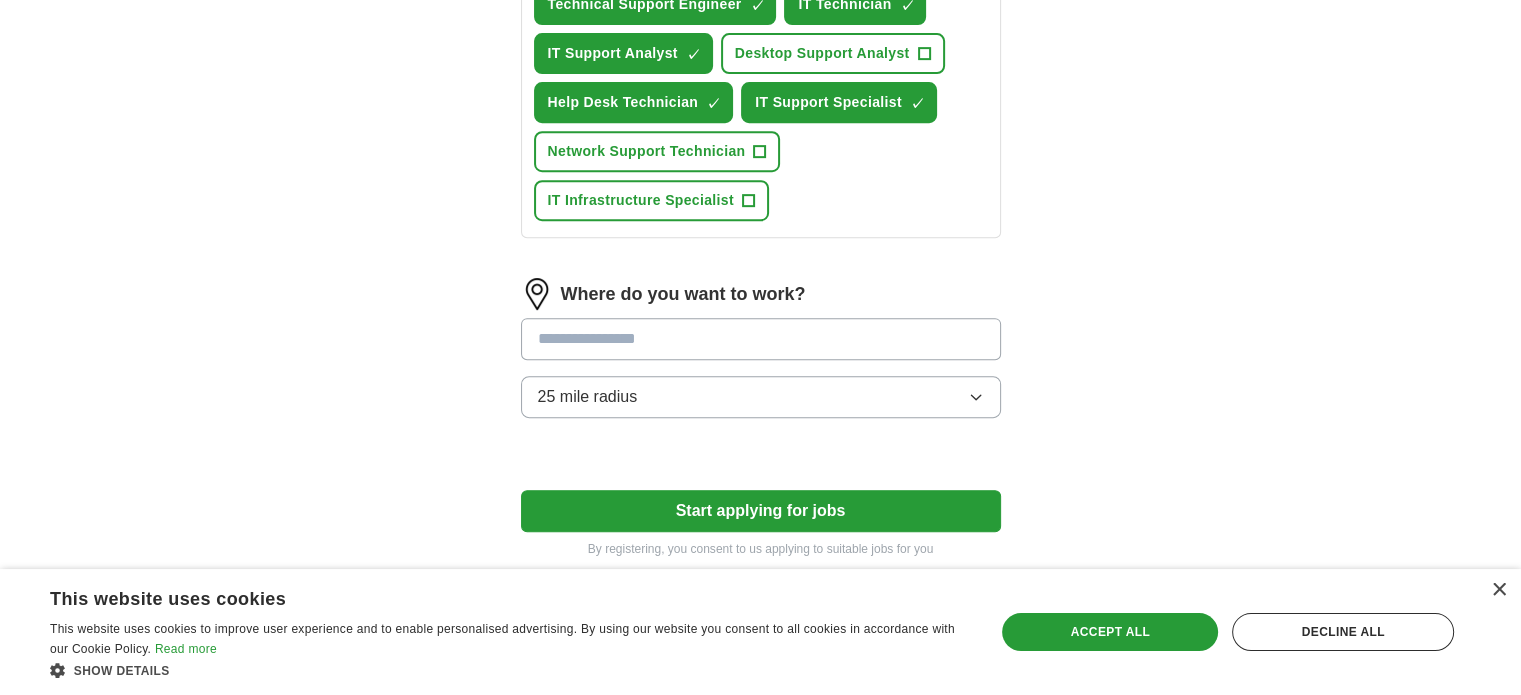 click at bounding box center [761, 339] 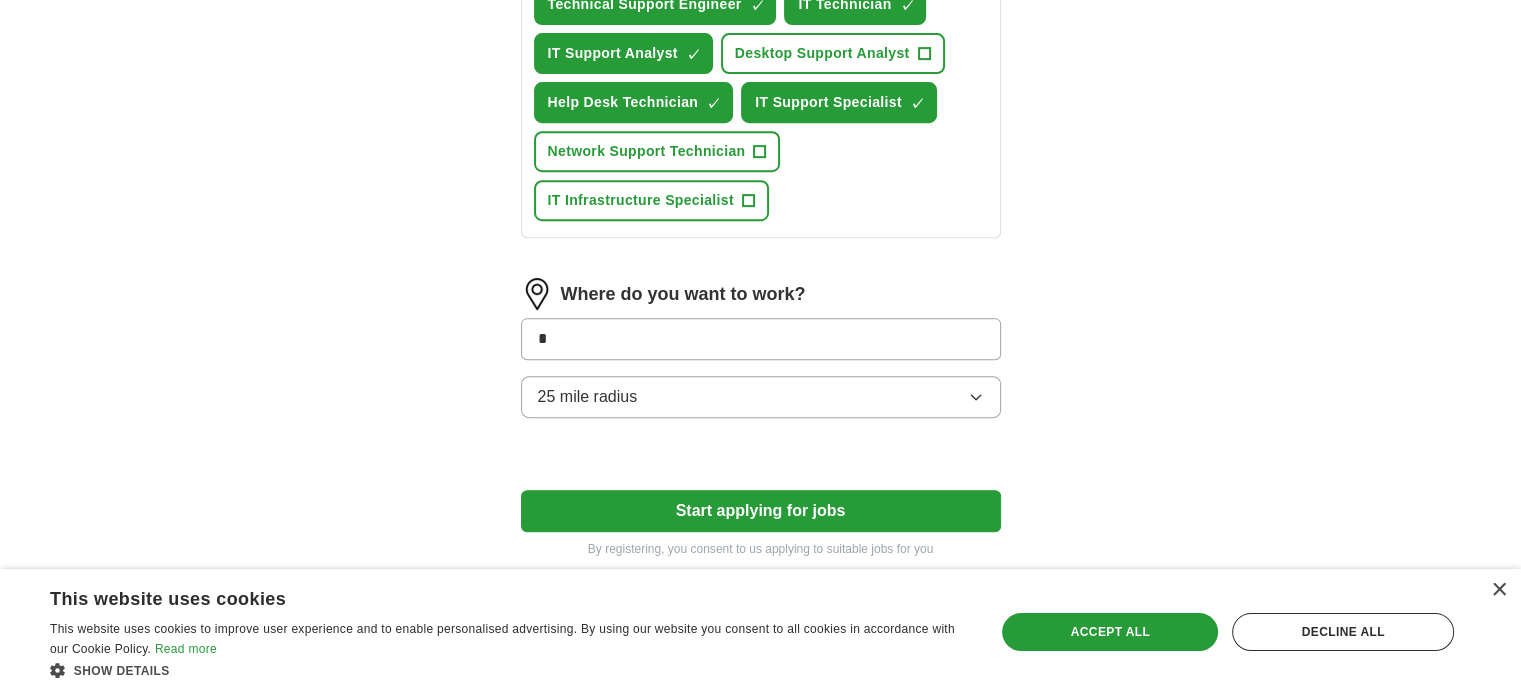 type on "*" 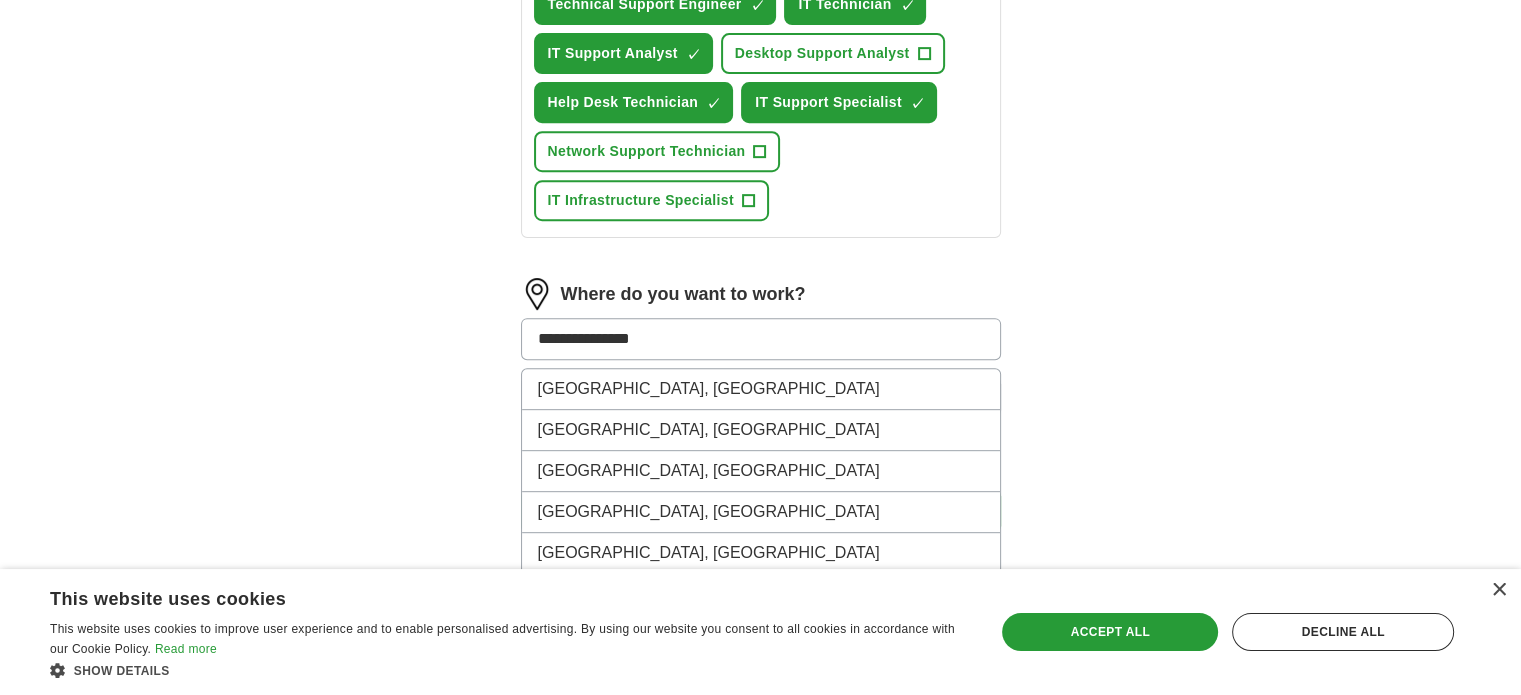 type on "**********" 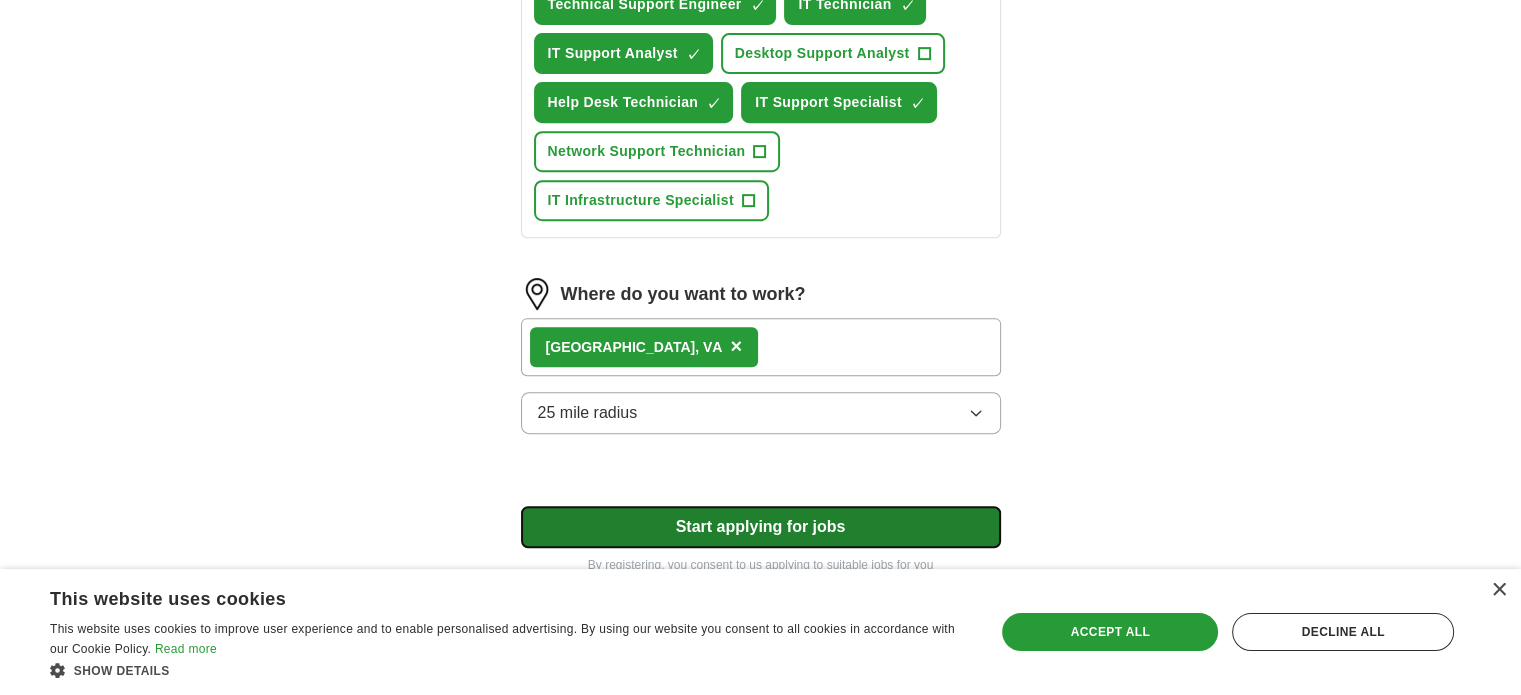 click on "Start applying for jobs" at bounding box center (761, 527) 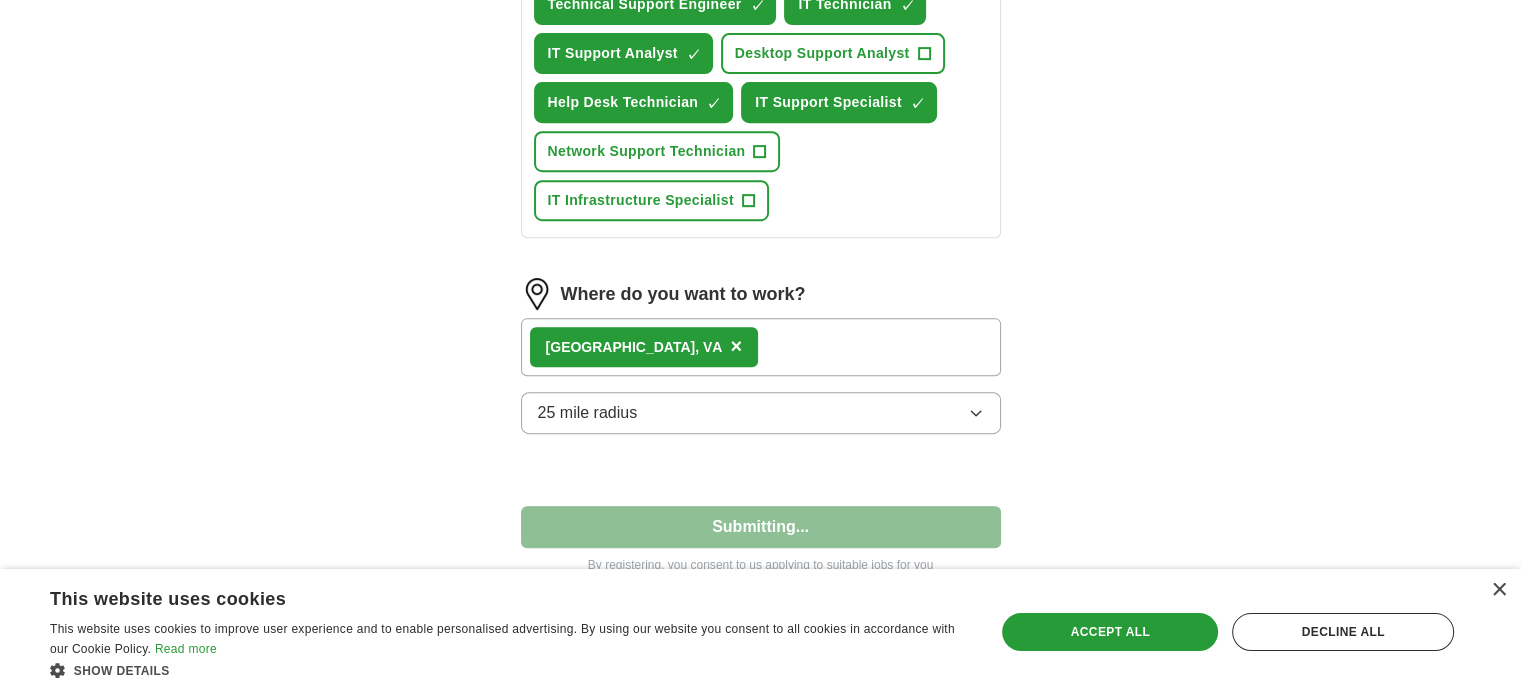 select on "**" 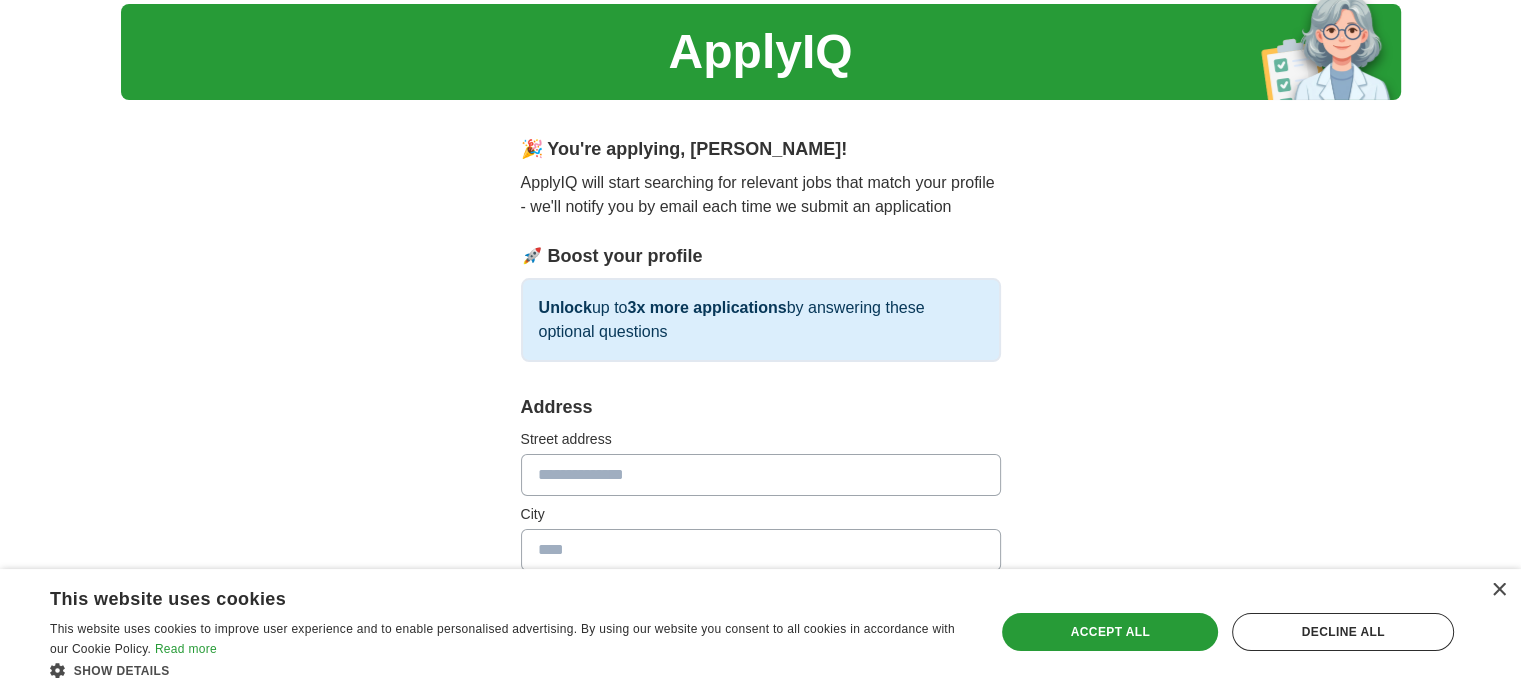 scroll, scrollTop: 0, scrollLeft: 0, axis: both 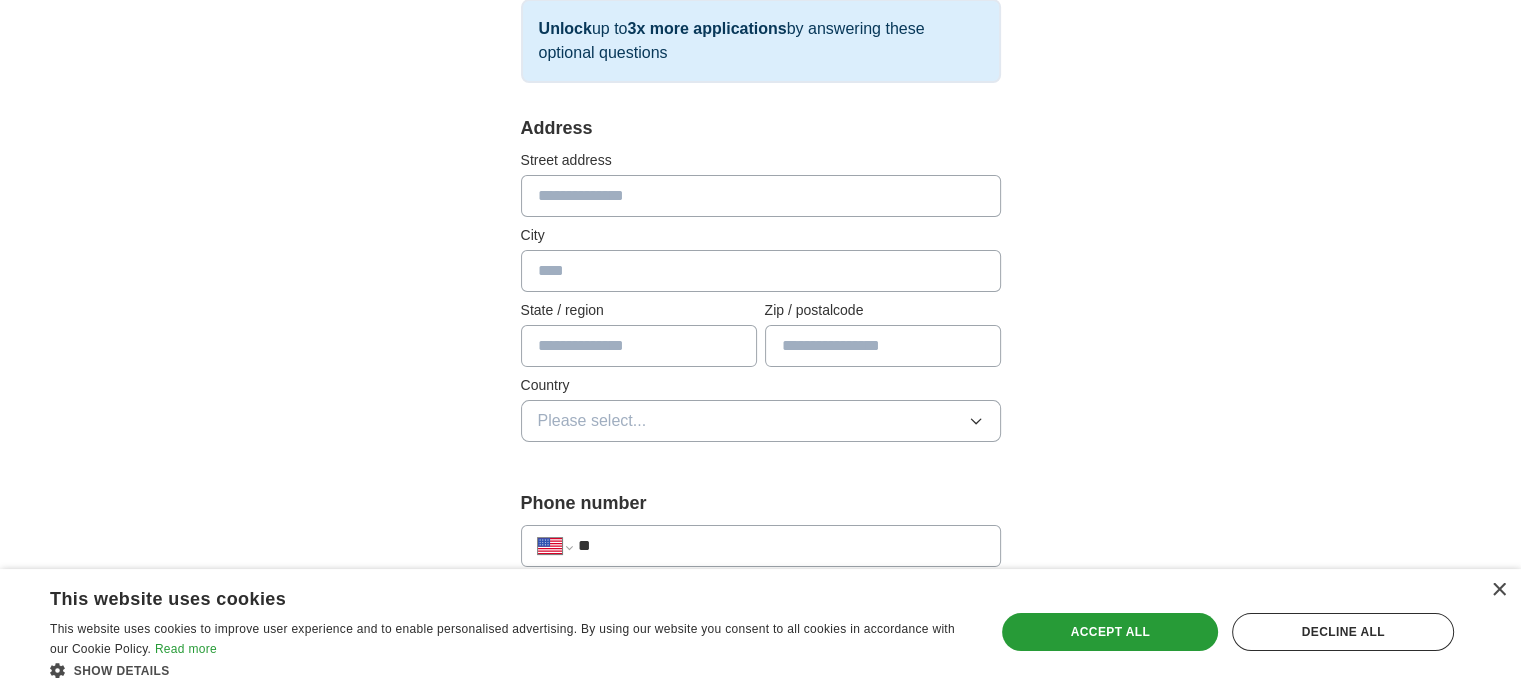 click at bounding box center (761, 196) 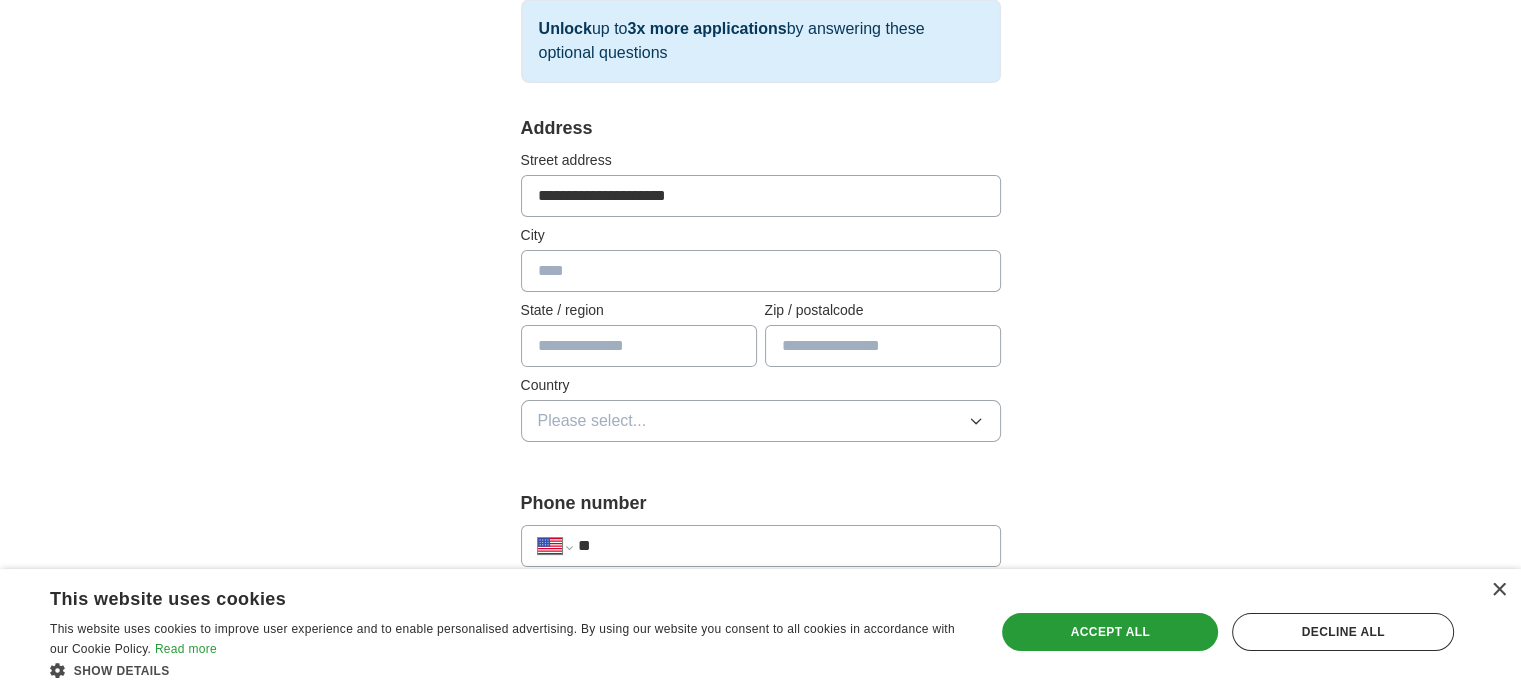 type on "**********" 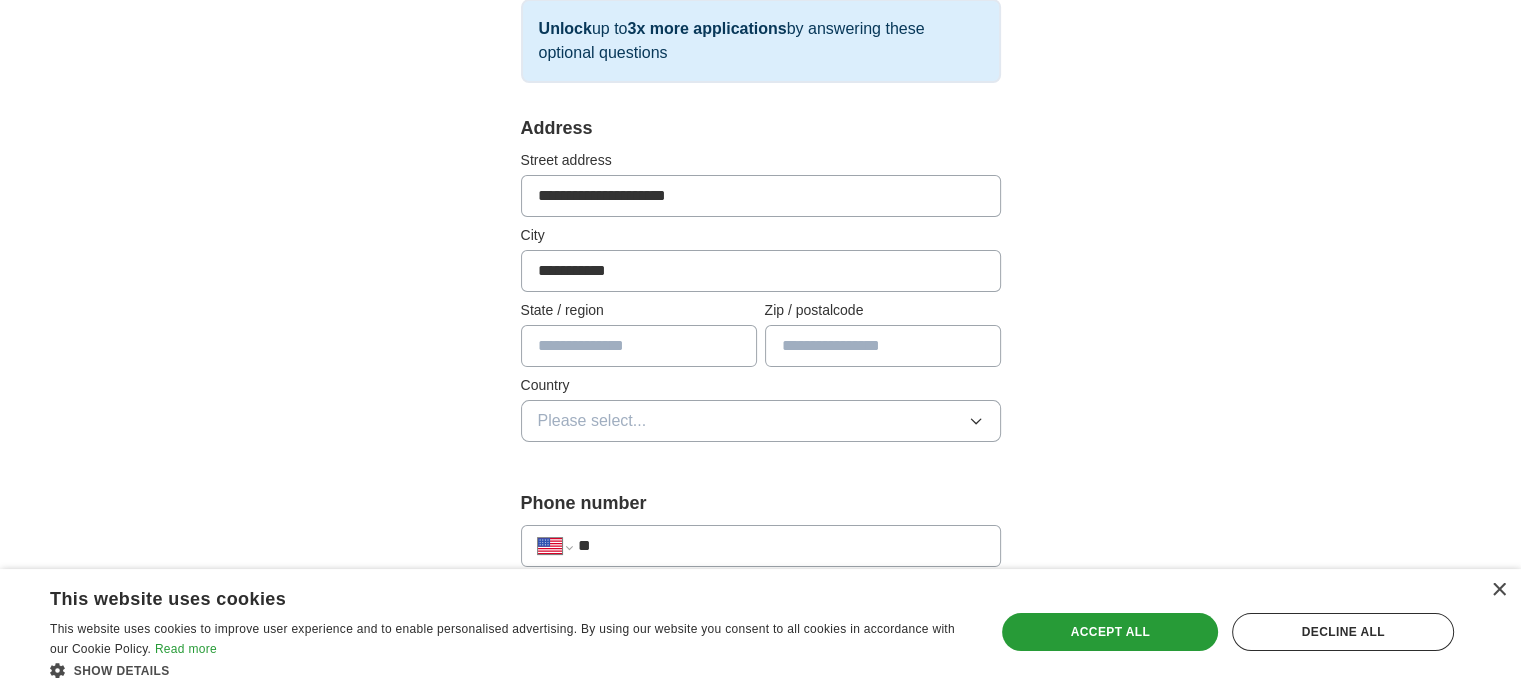 type on "**" 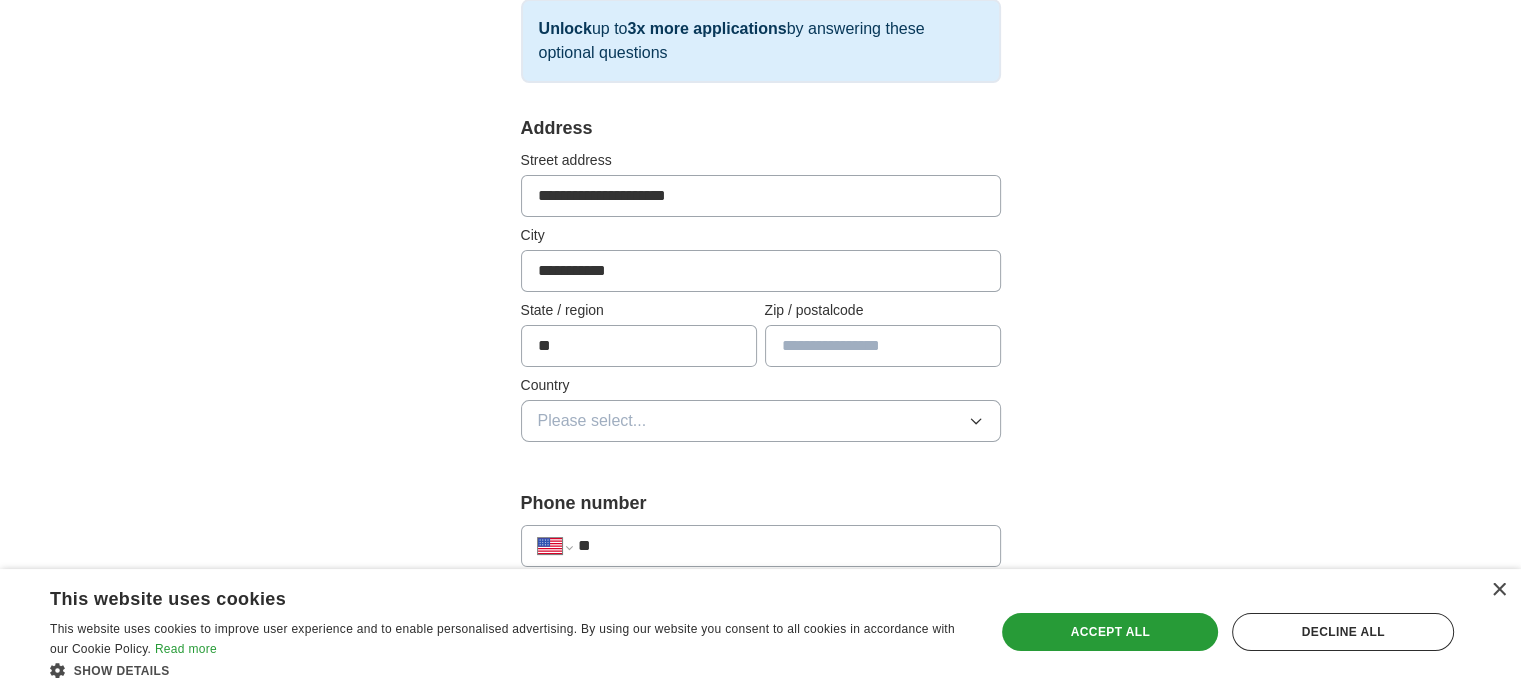 type on "*****" 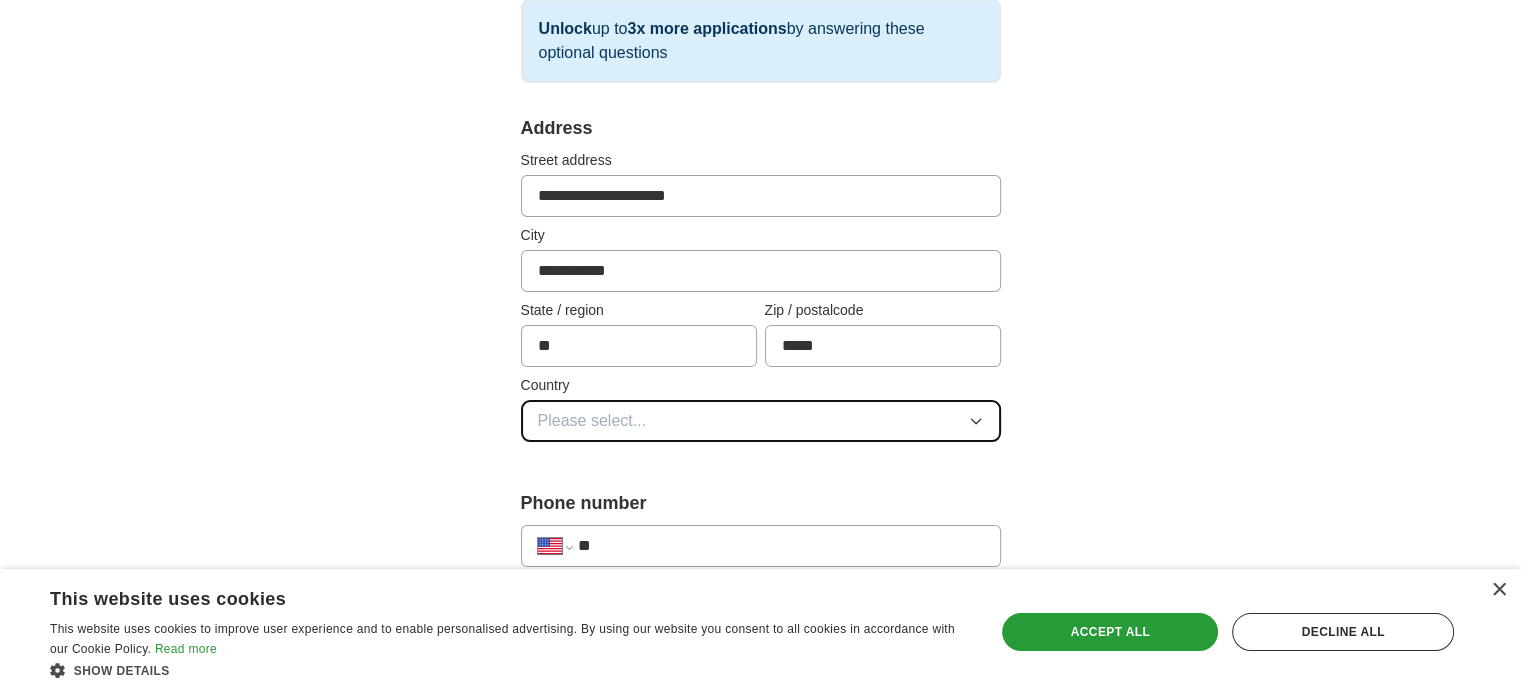 click on "Please select..." at bounding box center [761, 421] 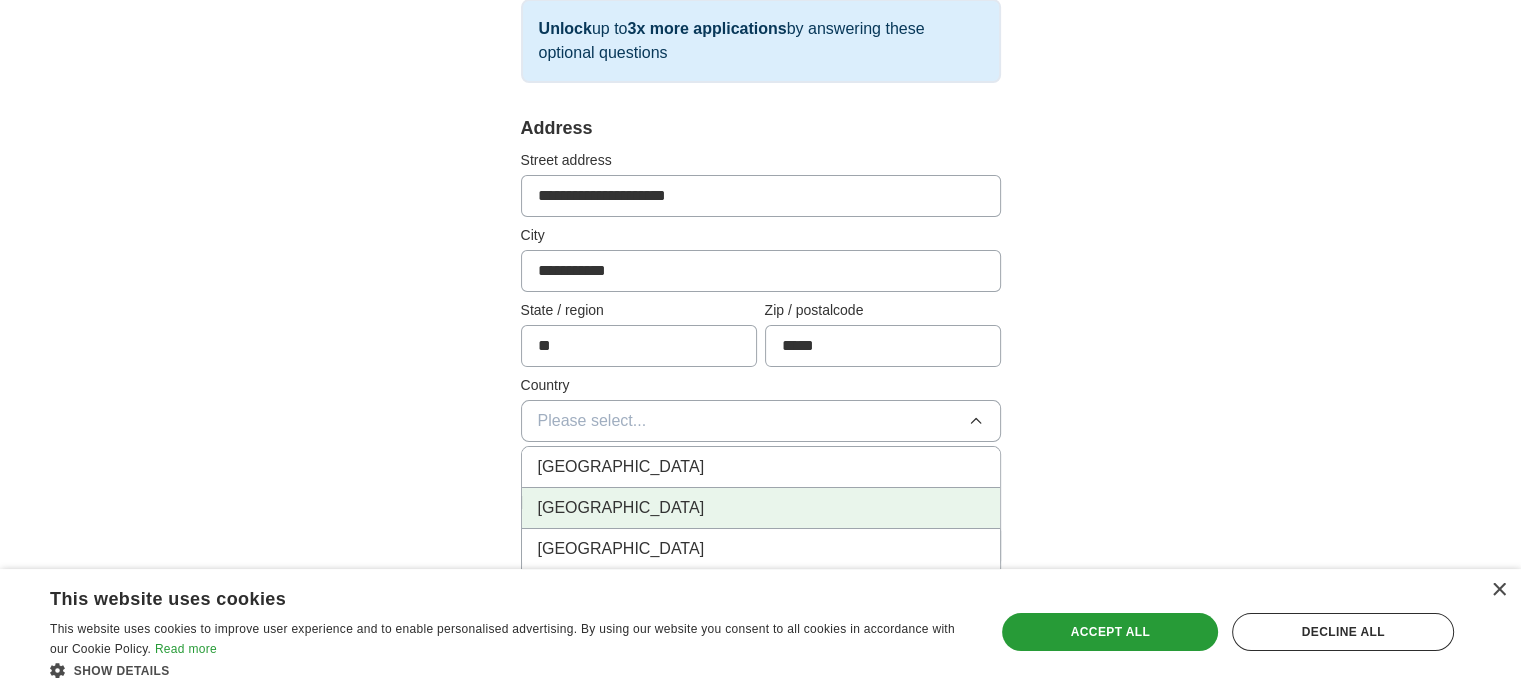 click on "[GEOGRAPHIC_DATA]" at bounding box center [761, 508] 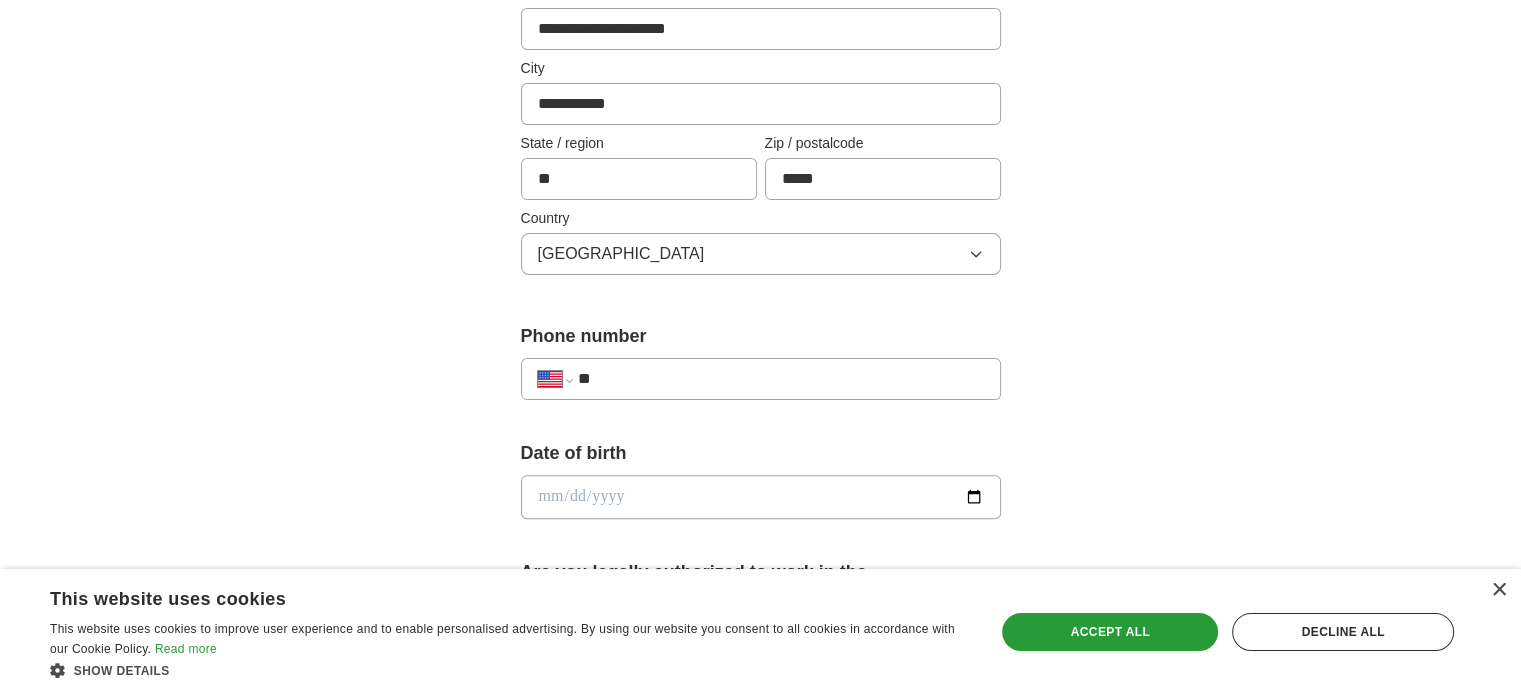 scroll, scrollTop: 508, scrollLeft: 0, axis: vertical 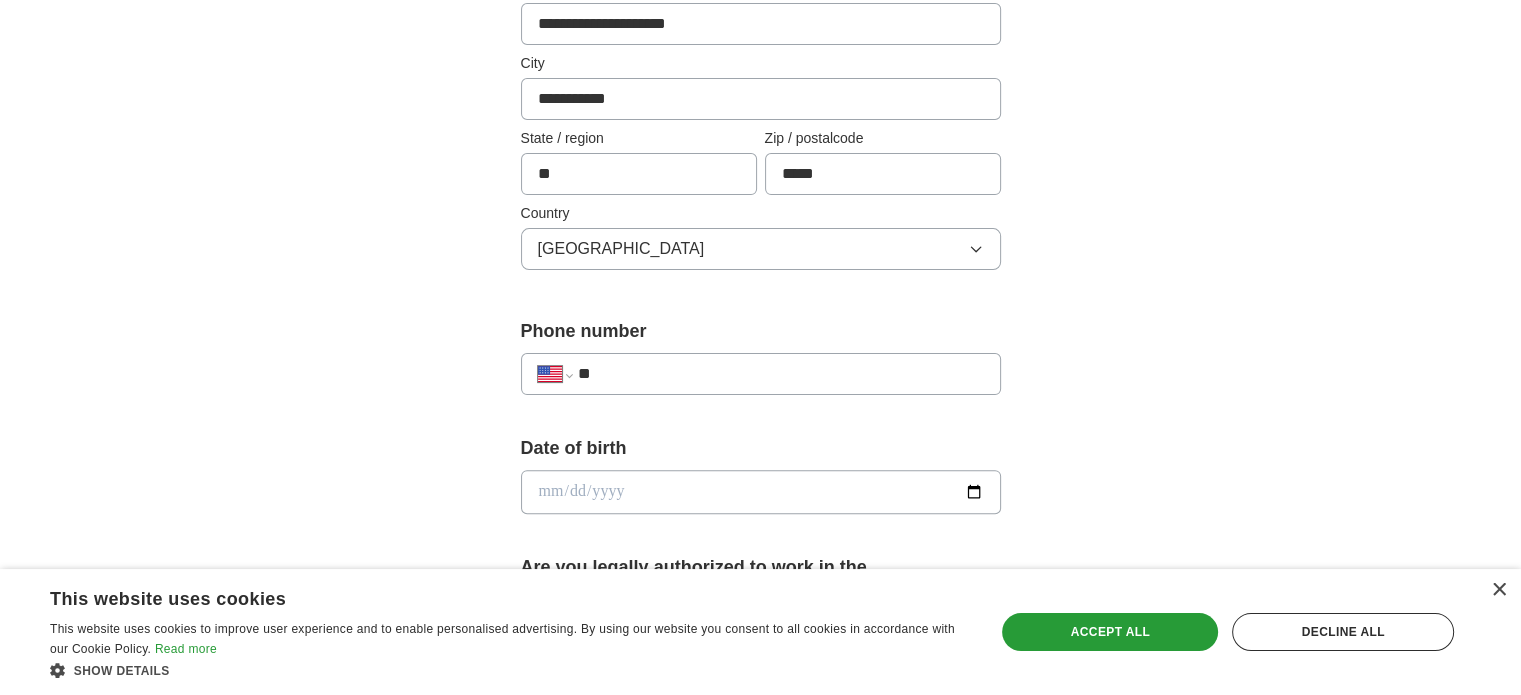 click on "**********" at bounding box center [761, 364] 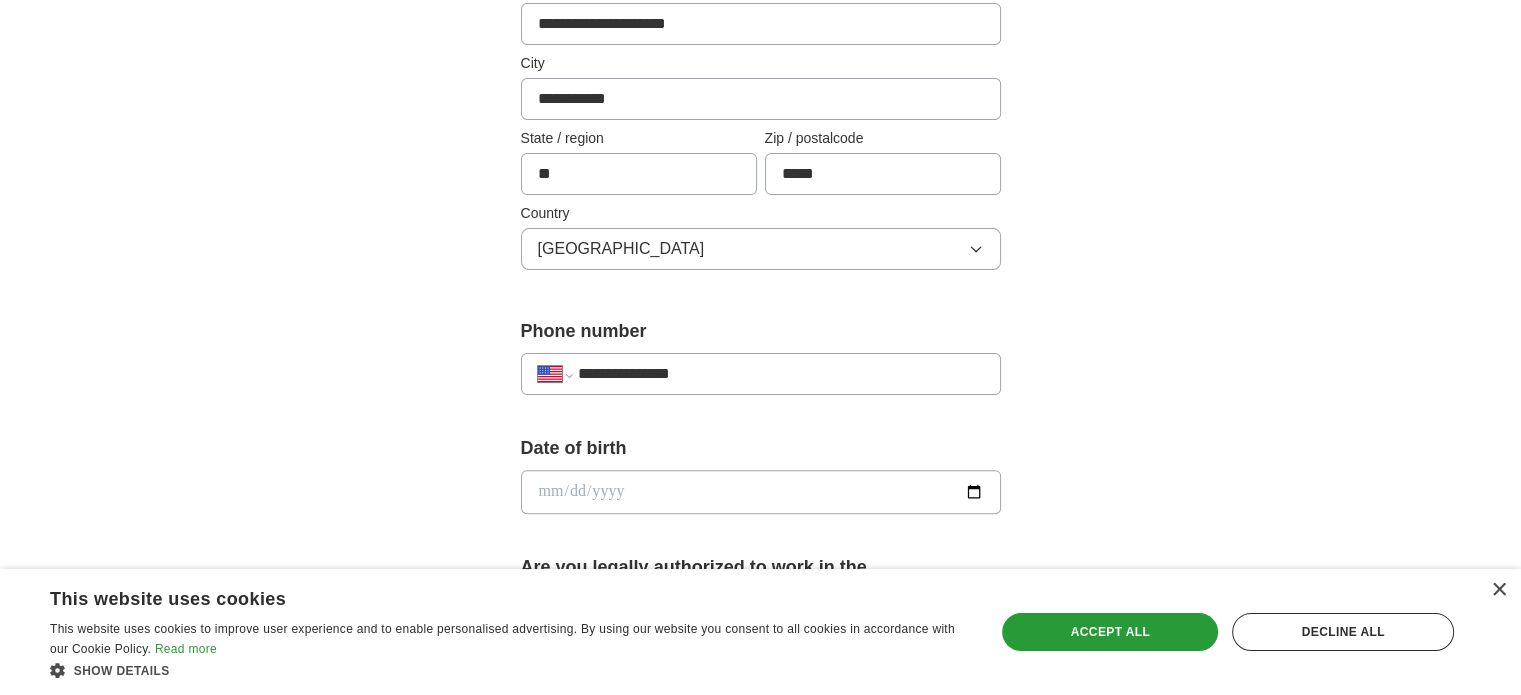type on "**********" 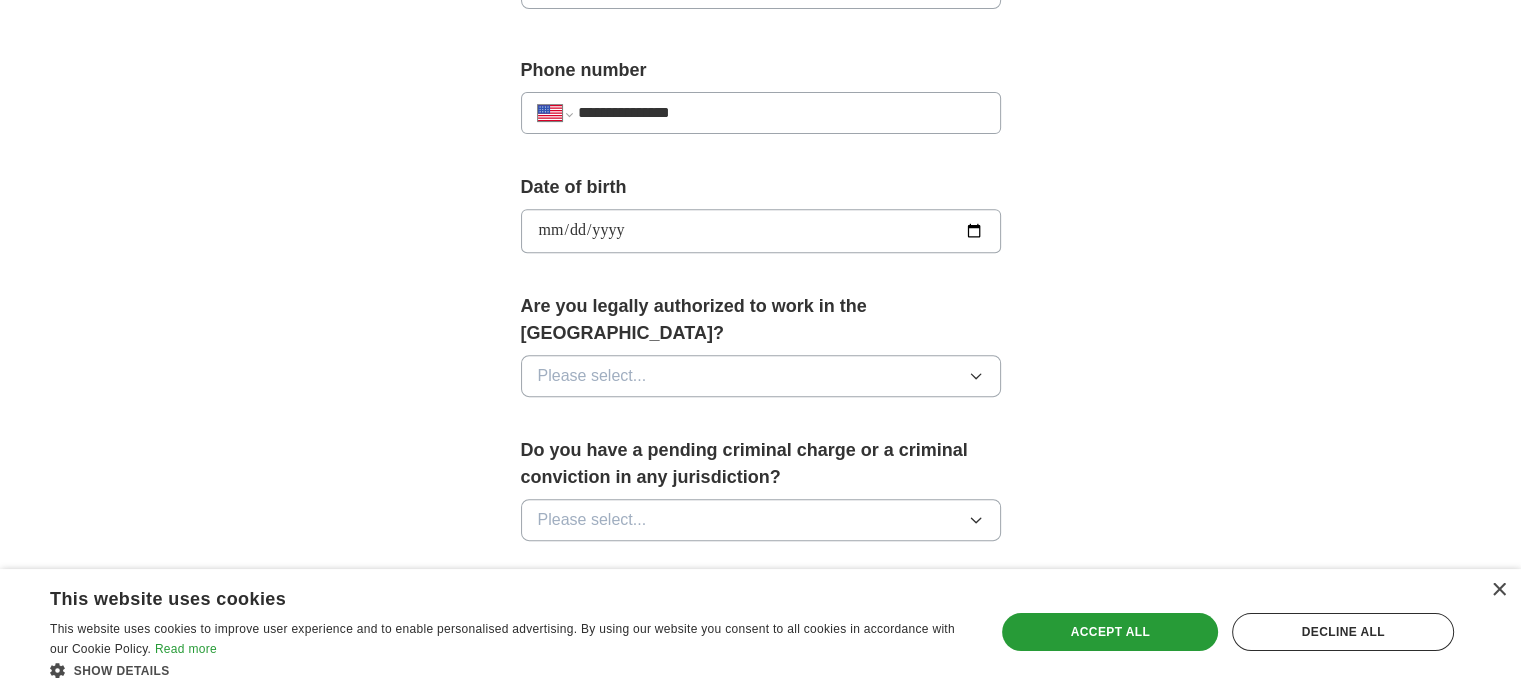 scroll, scrollTop: 794, scrollLeft: 0, axis: vertical 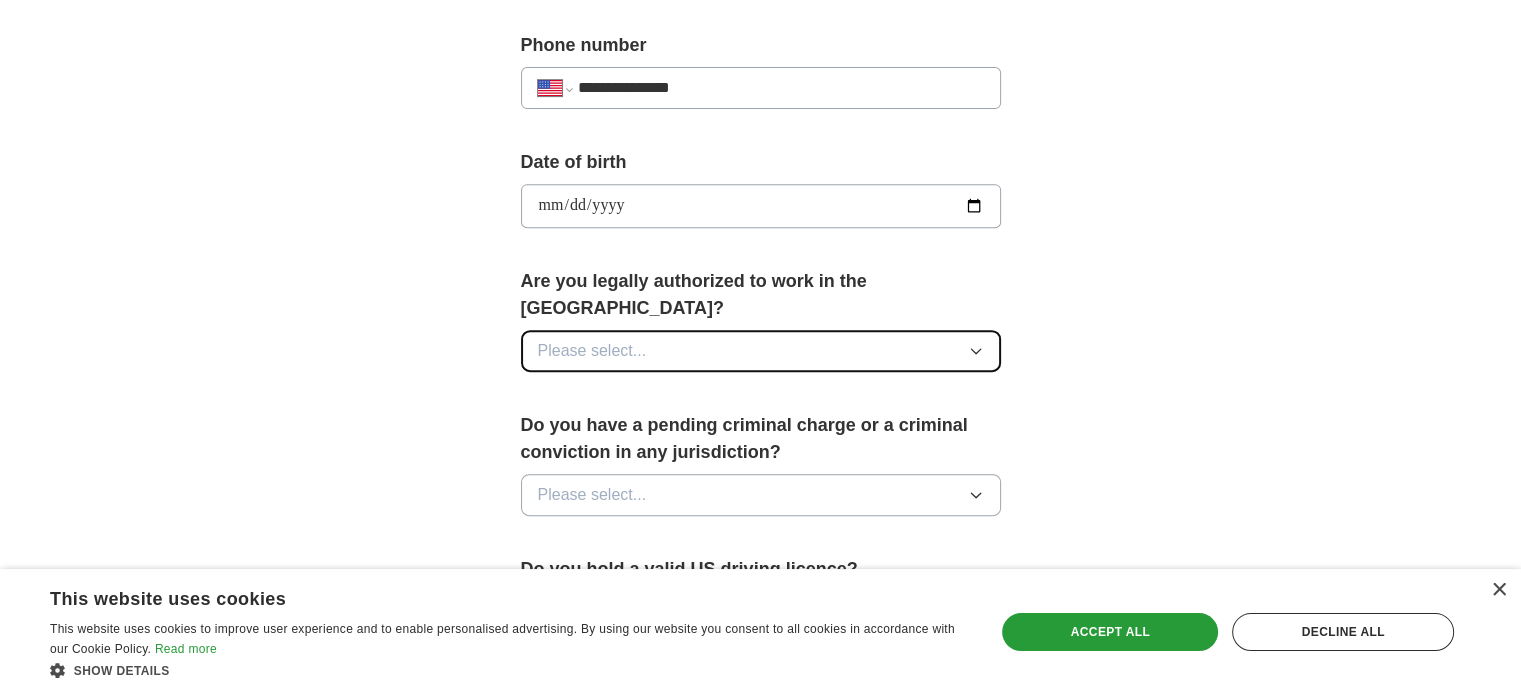 click on "Please select..." at bounding box center (761, 351) 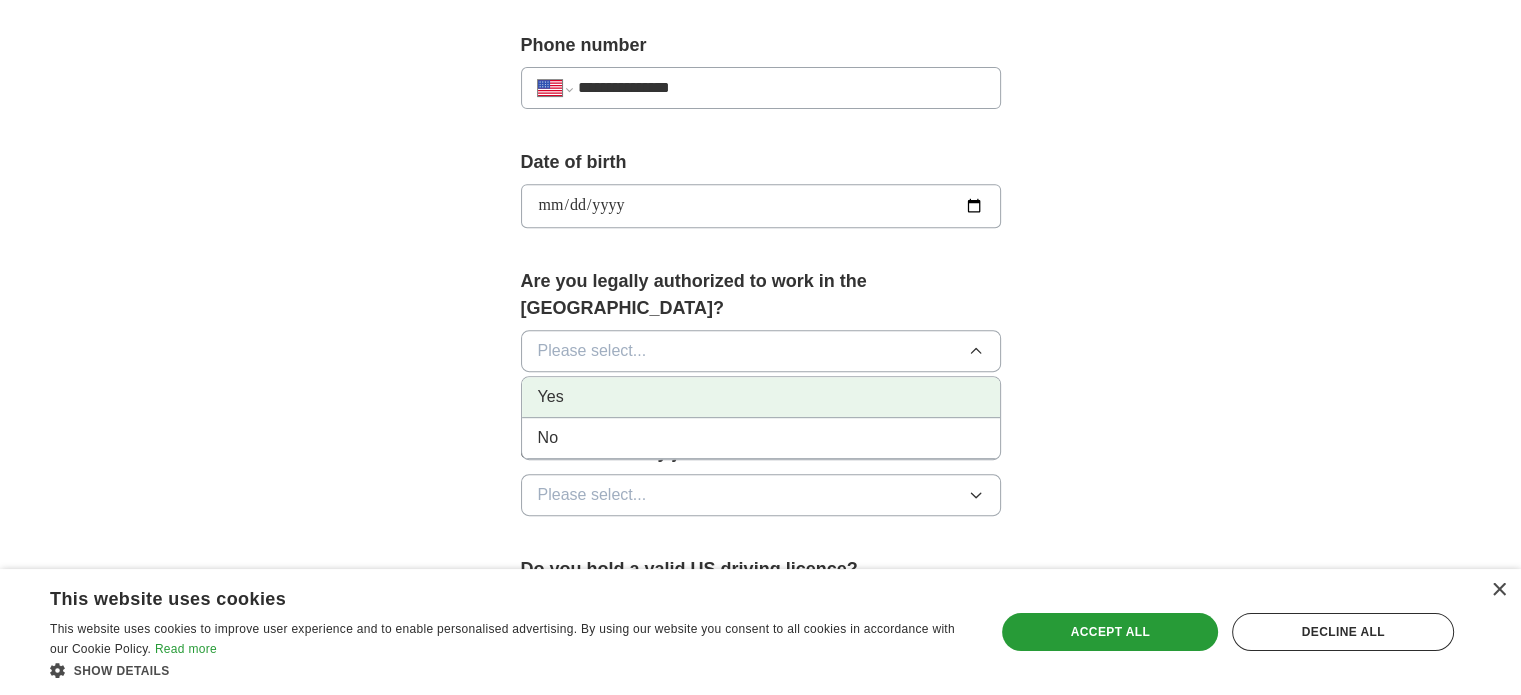 click on "Yes" at bounding box center (761, 397) 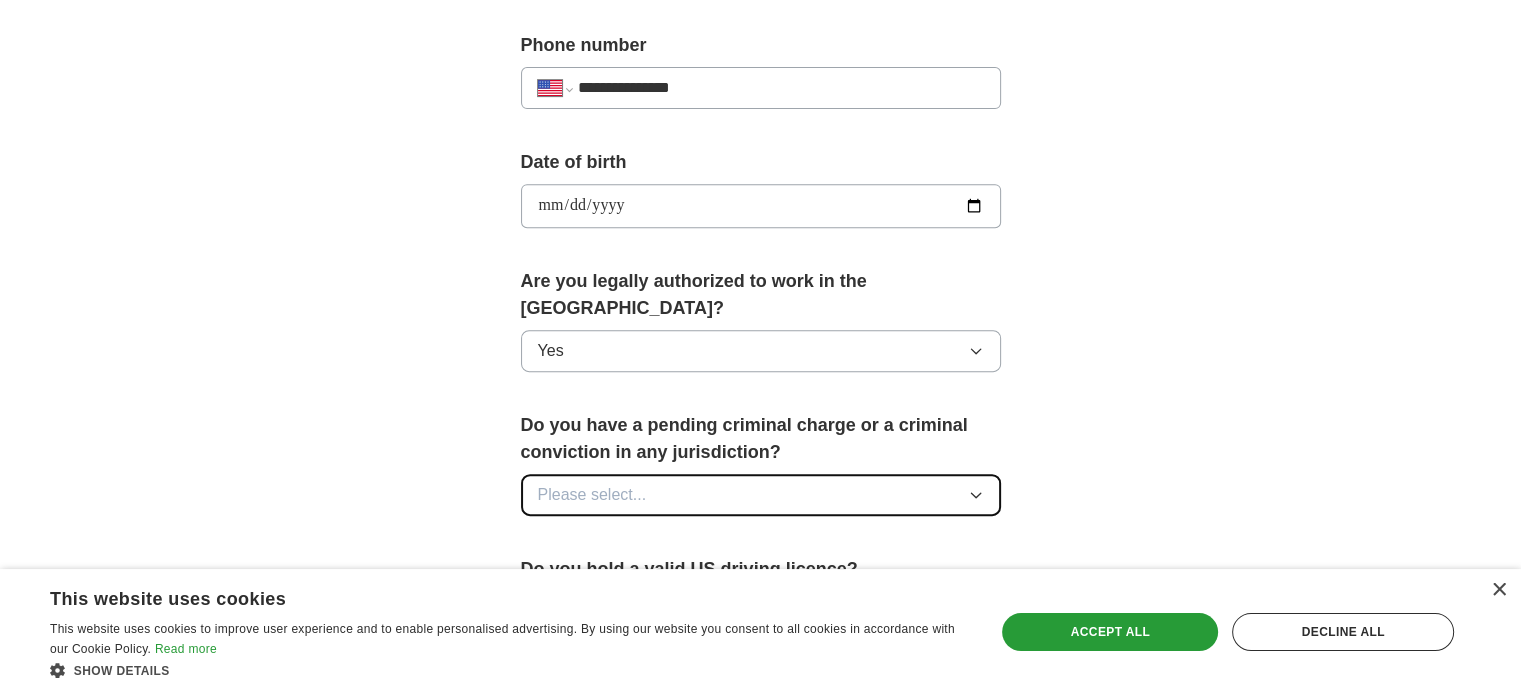 click on "Please select..." at bounding box center [761, 495] 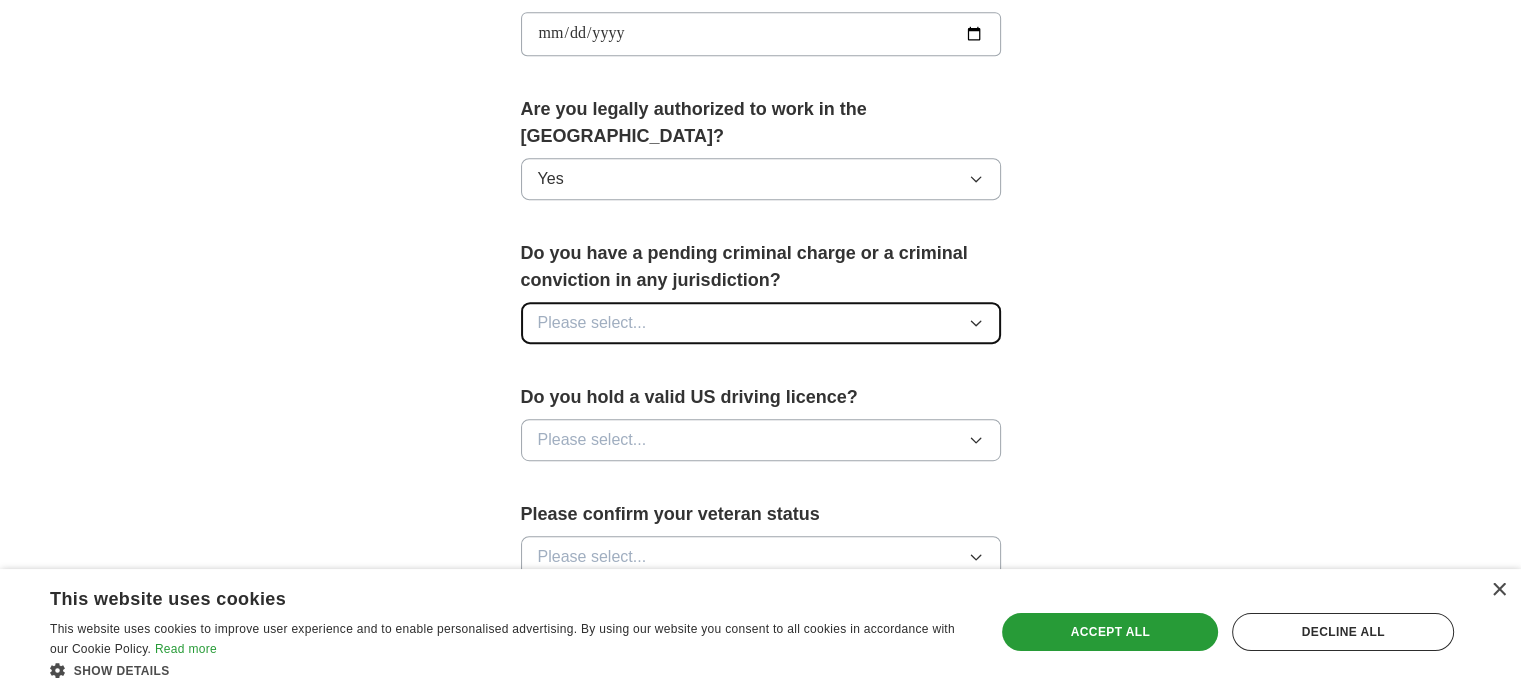 scroll, scrollTop: 981, scrollLeft: 0, axis: vertical 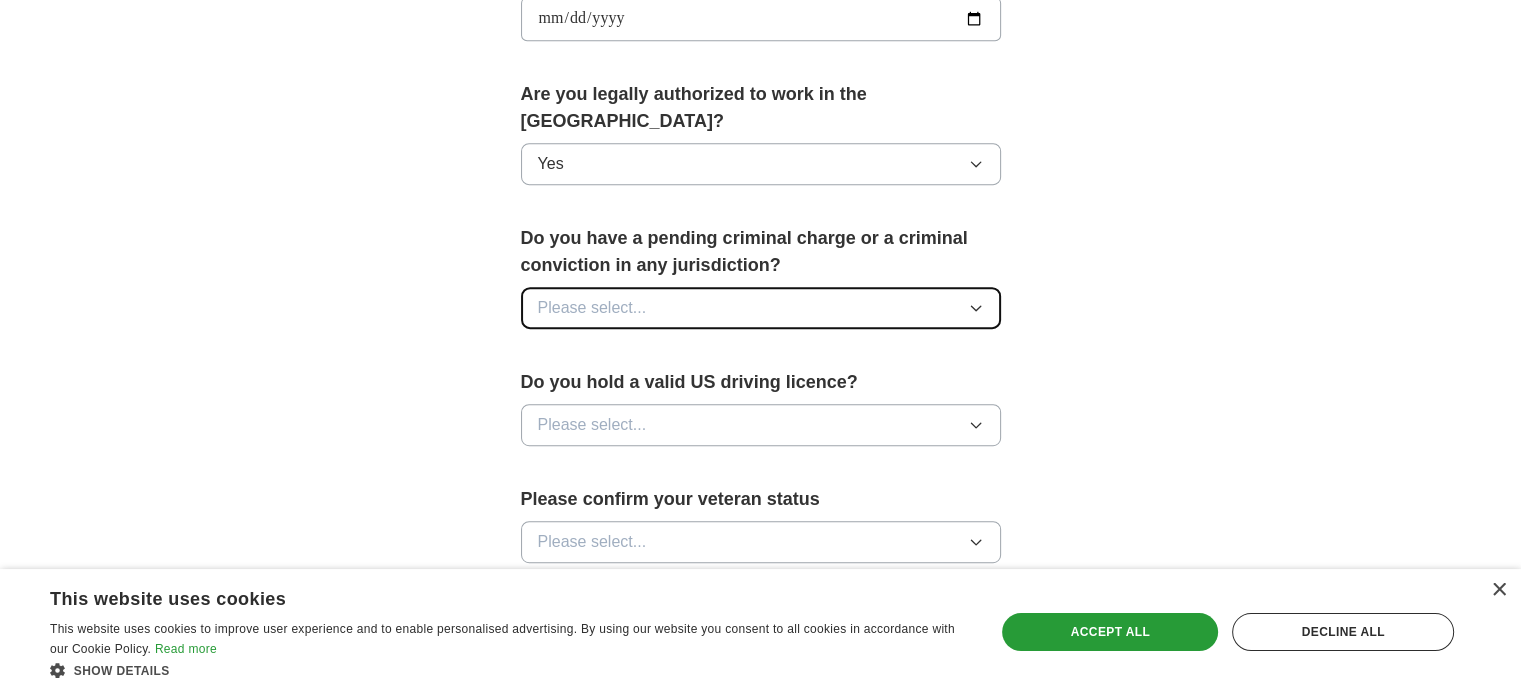 click on "Please select..." at bounding box center (761, 308) 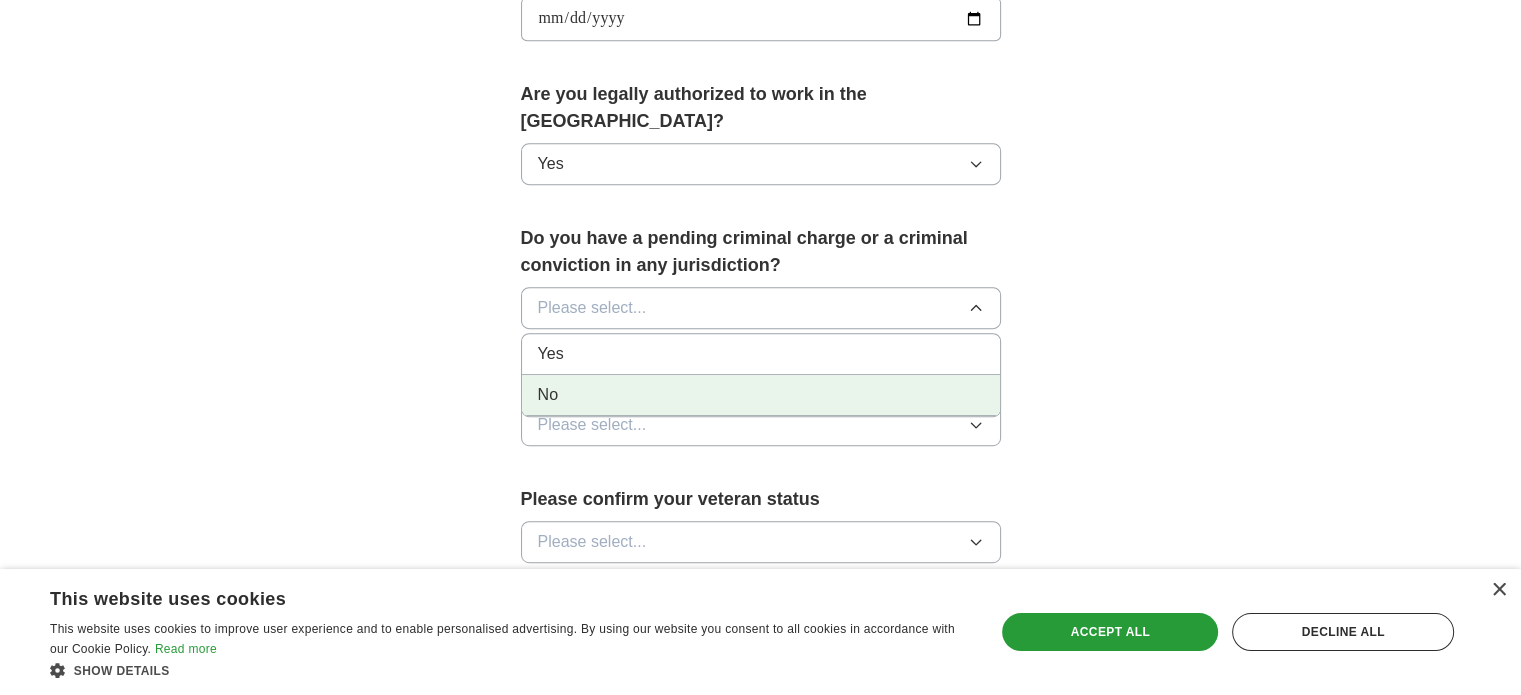 click on "No" at bounding box center (761, 395) 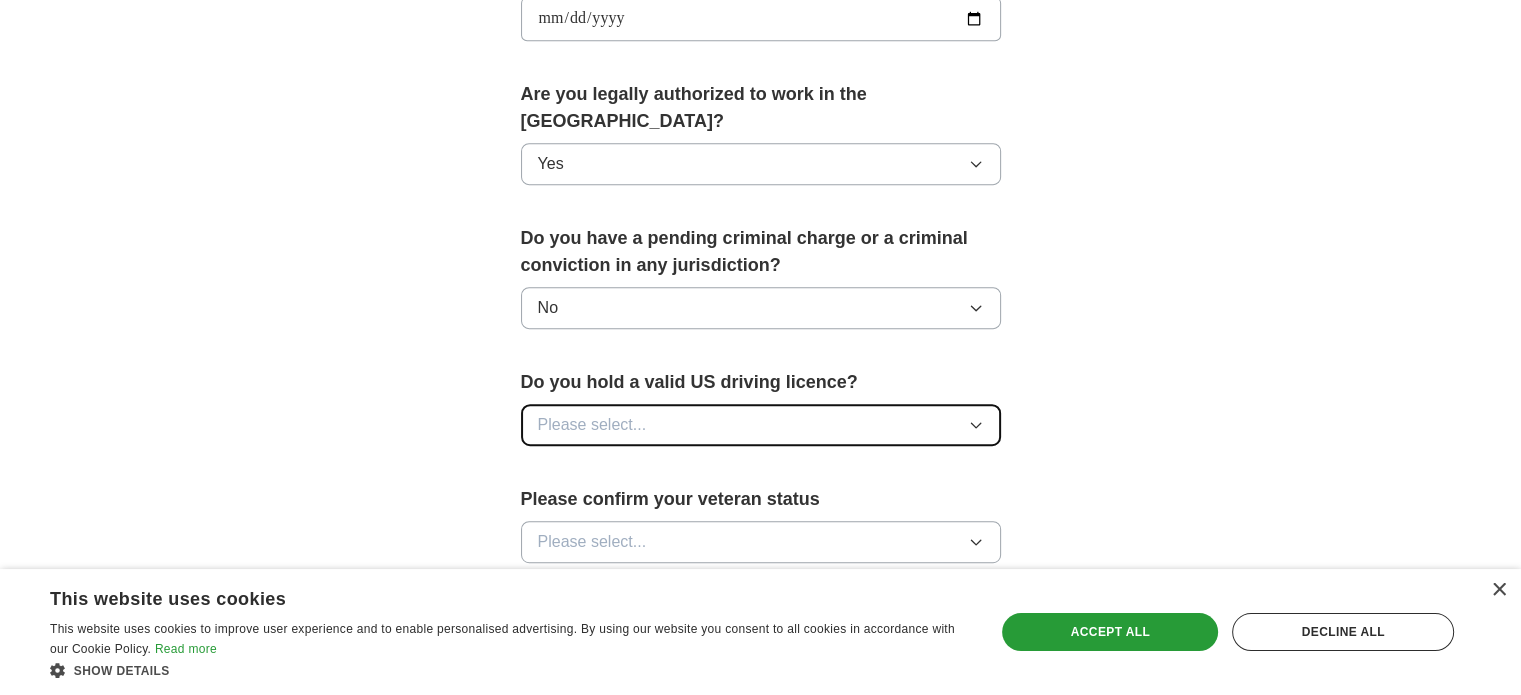 click on "Please select..." at bounding box center (761, 425) 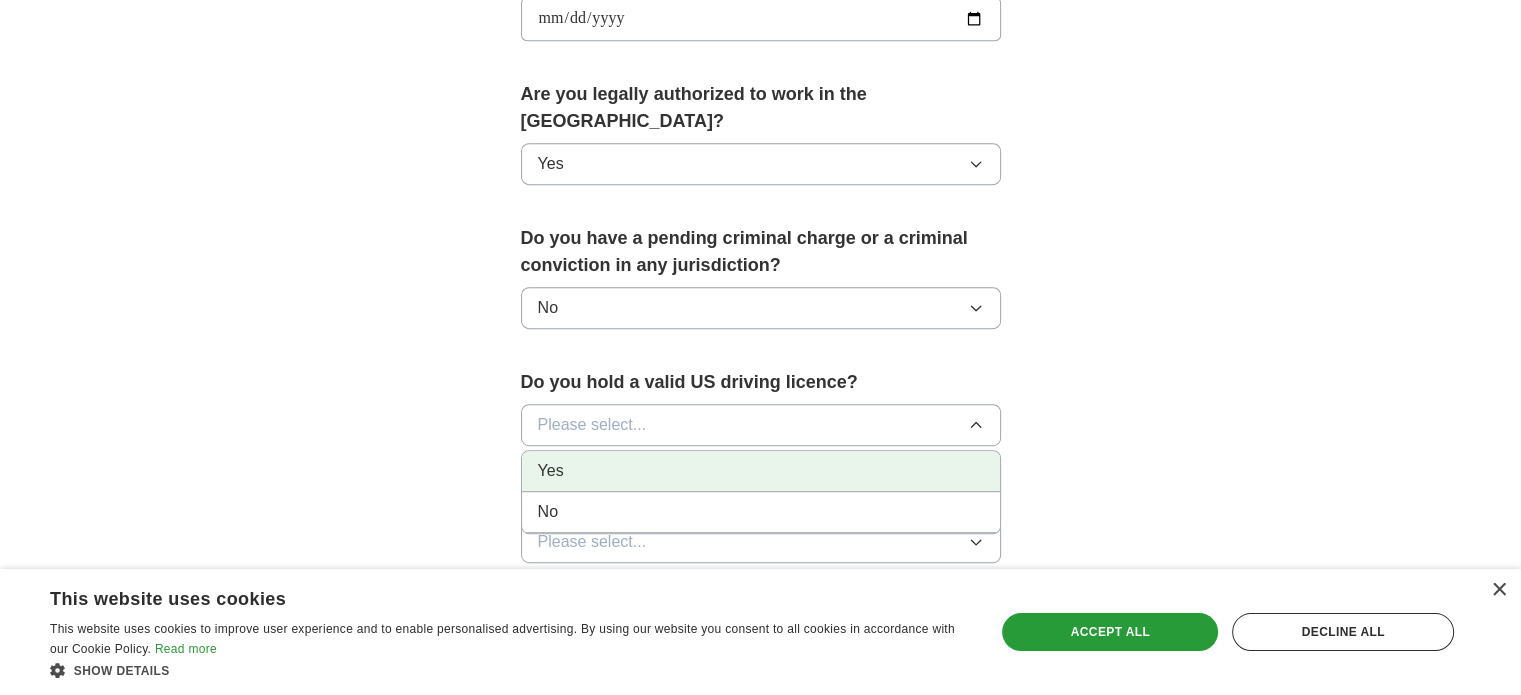 click on "Yes" at bounding box center [761, 471] 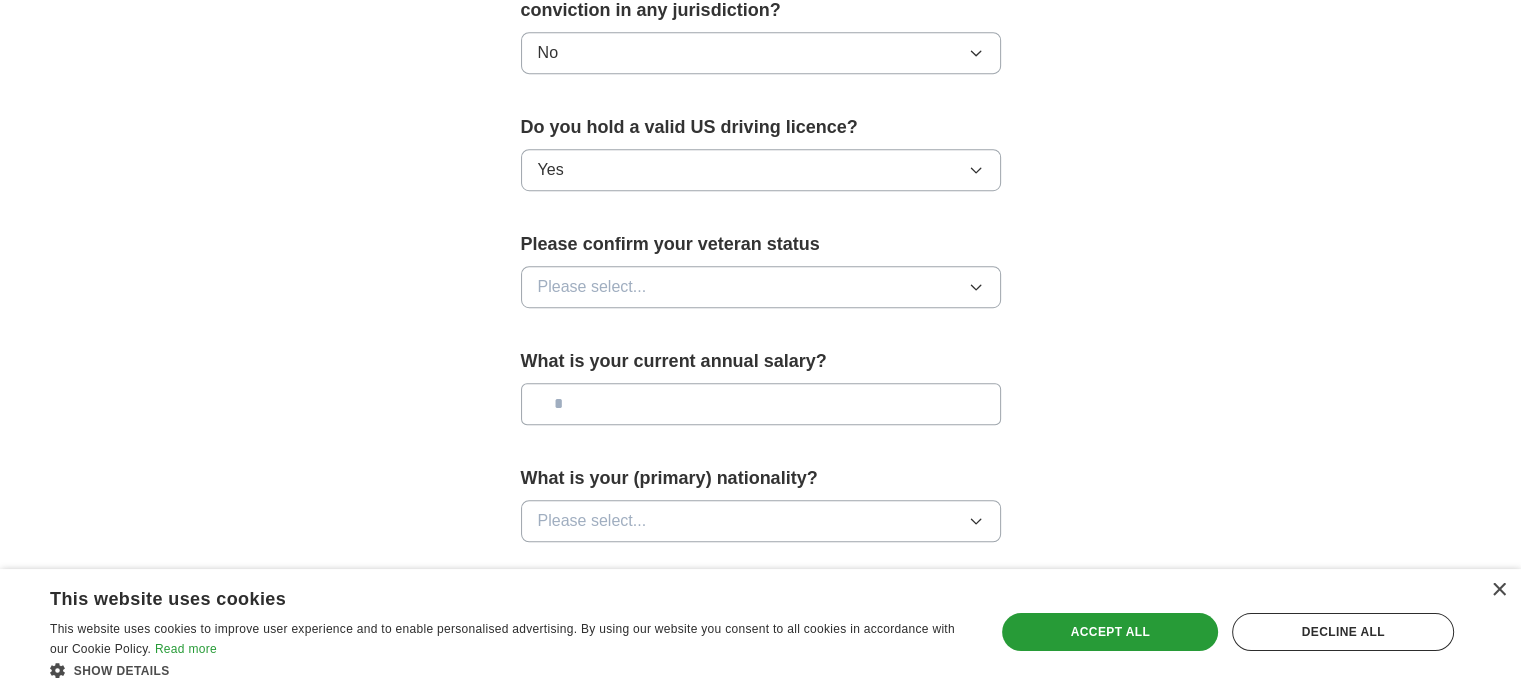 scroll, scrollTop: 1240, scrollLeft: 0, axis: vertical 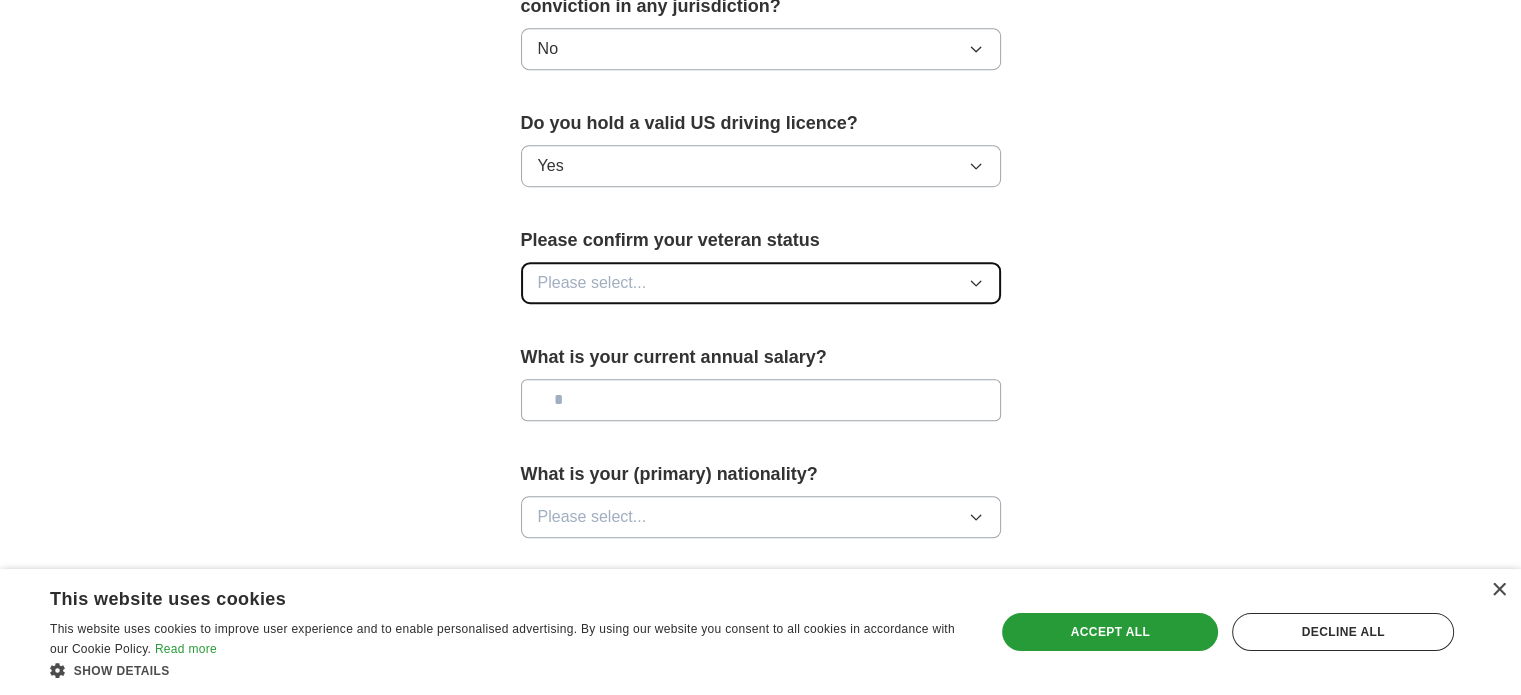 click on "Please select..." at bounding box center (761, 283) 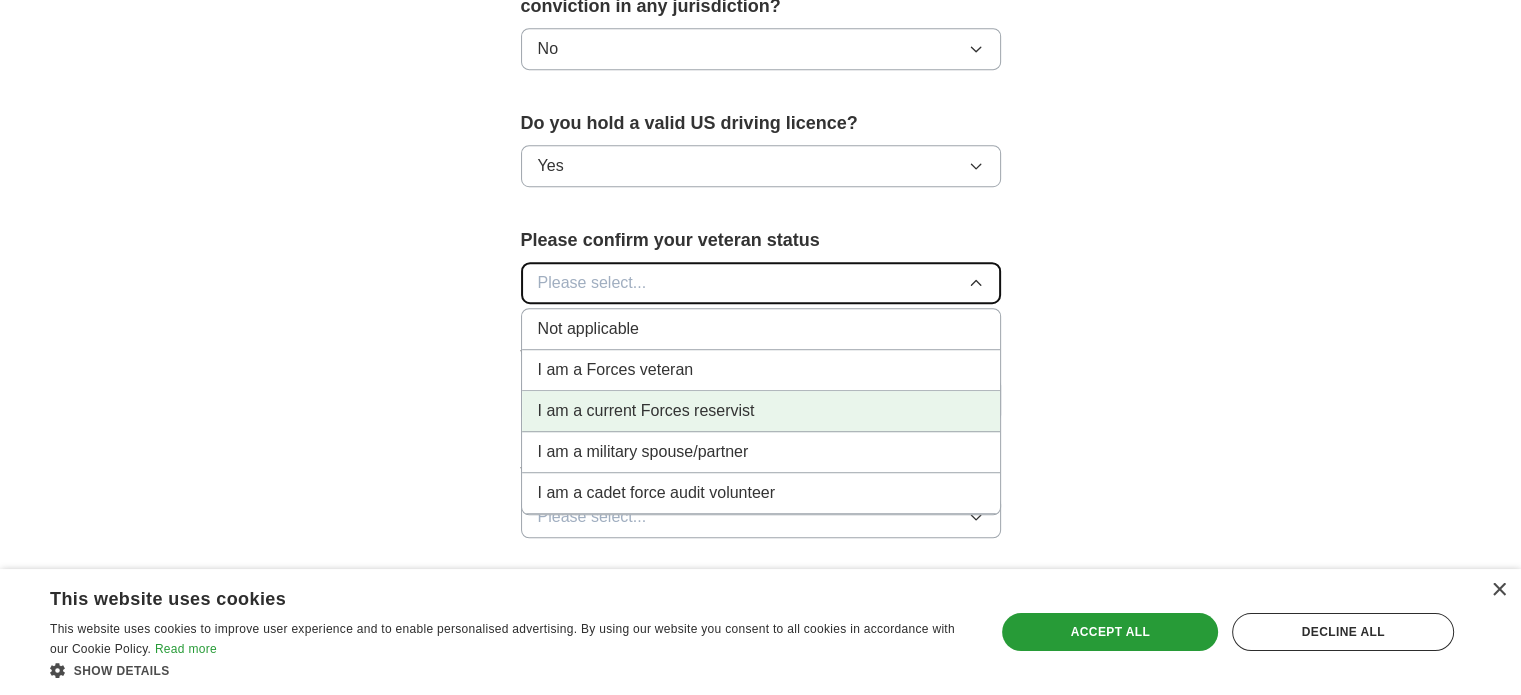type 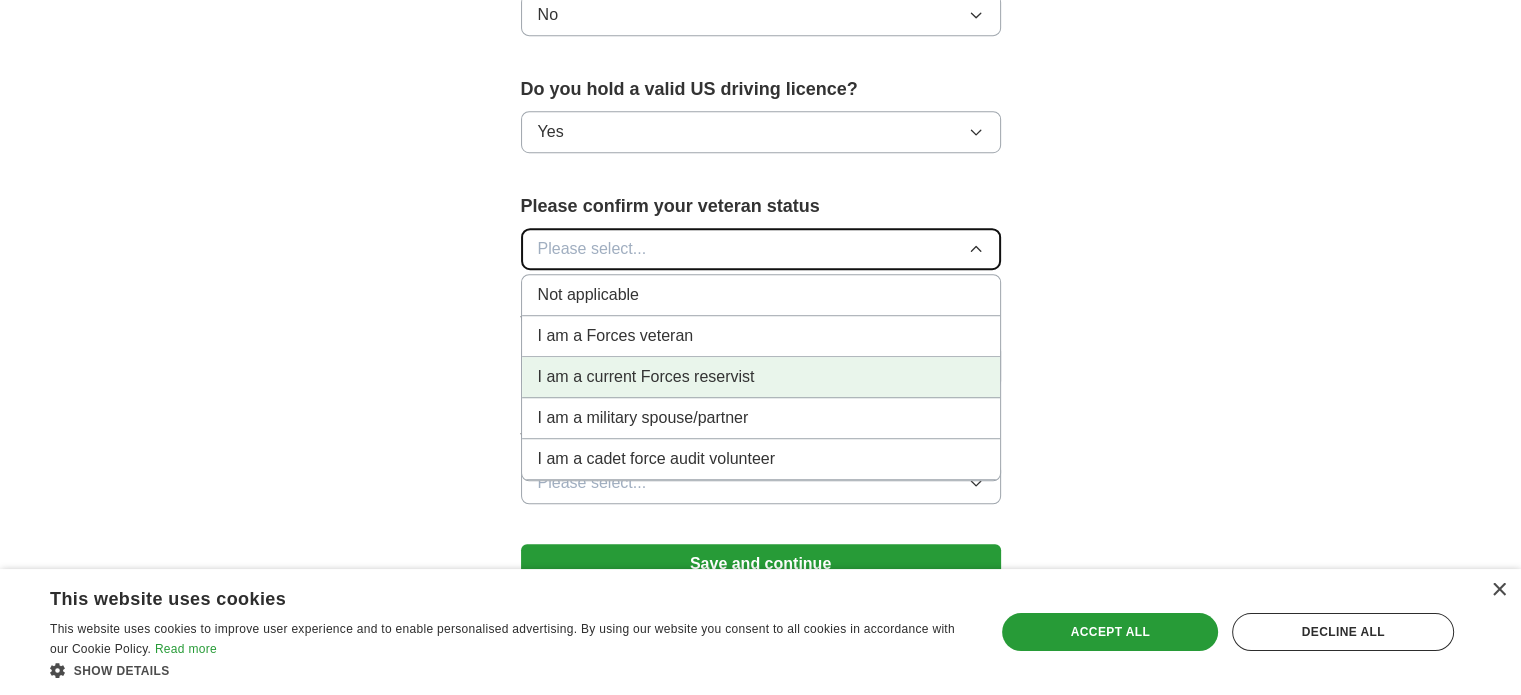 scroll, scrollTop: 1272, scrollLeft: 0, axis: vertical 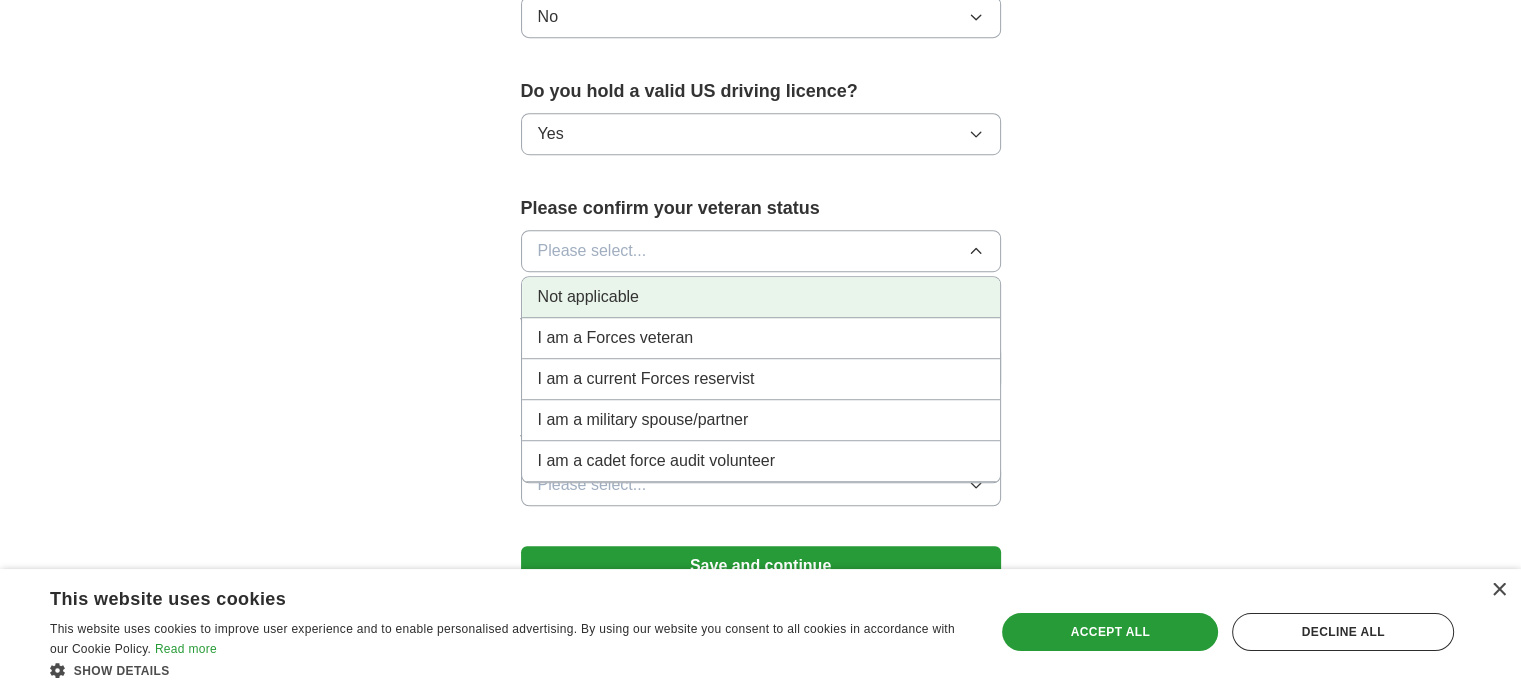 click on "Not applicable" at bounding box center (761, 297) 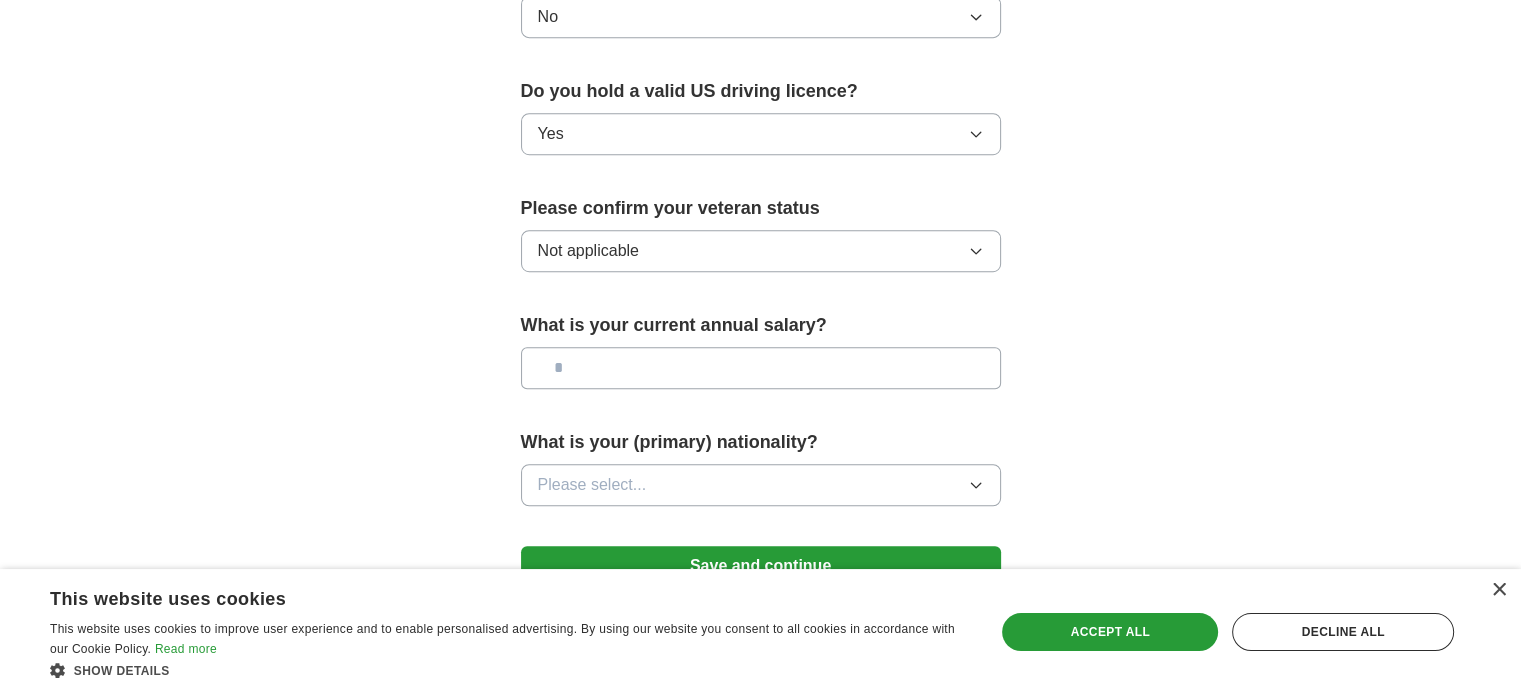 click at bounding box center [761, 368] 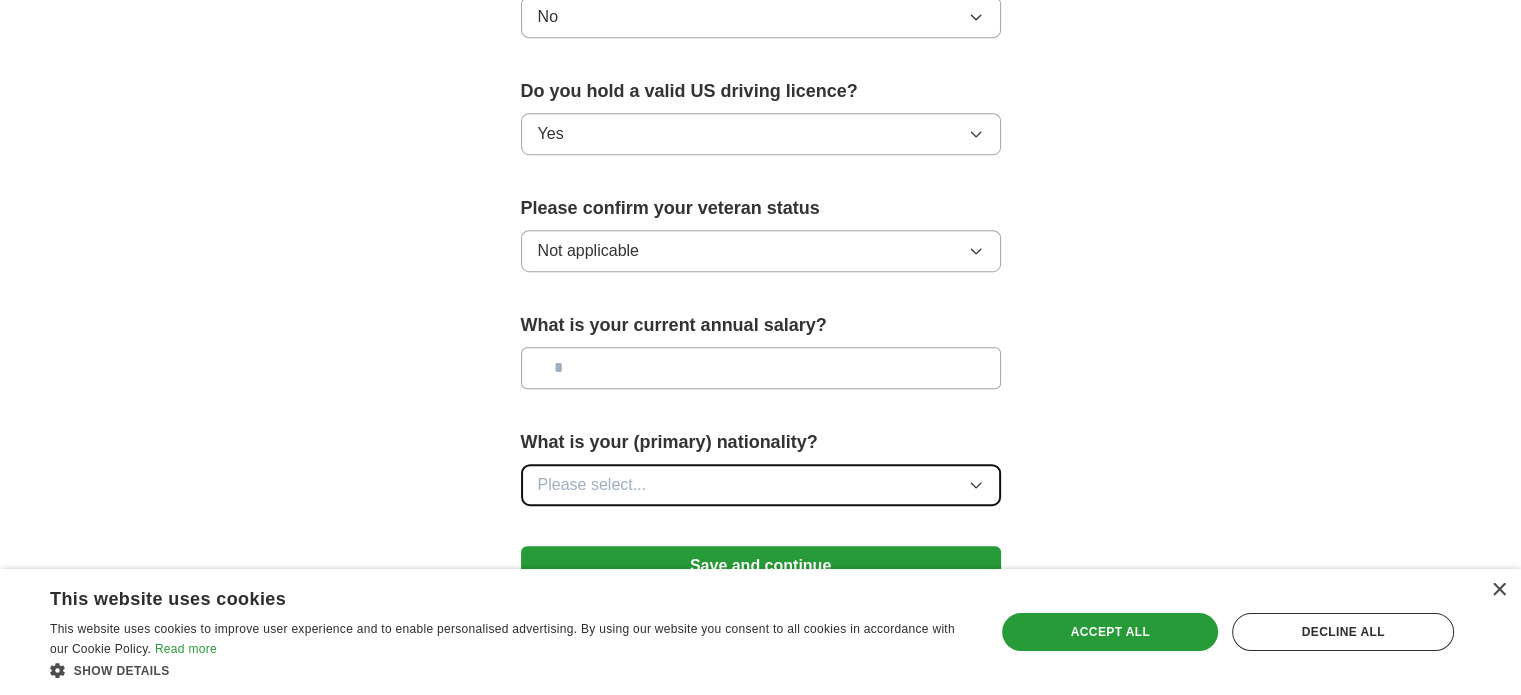 click on "Please select..." at bounding box center [761, 485] 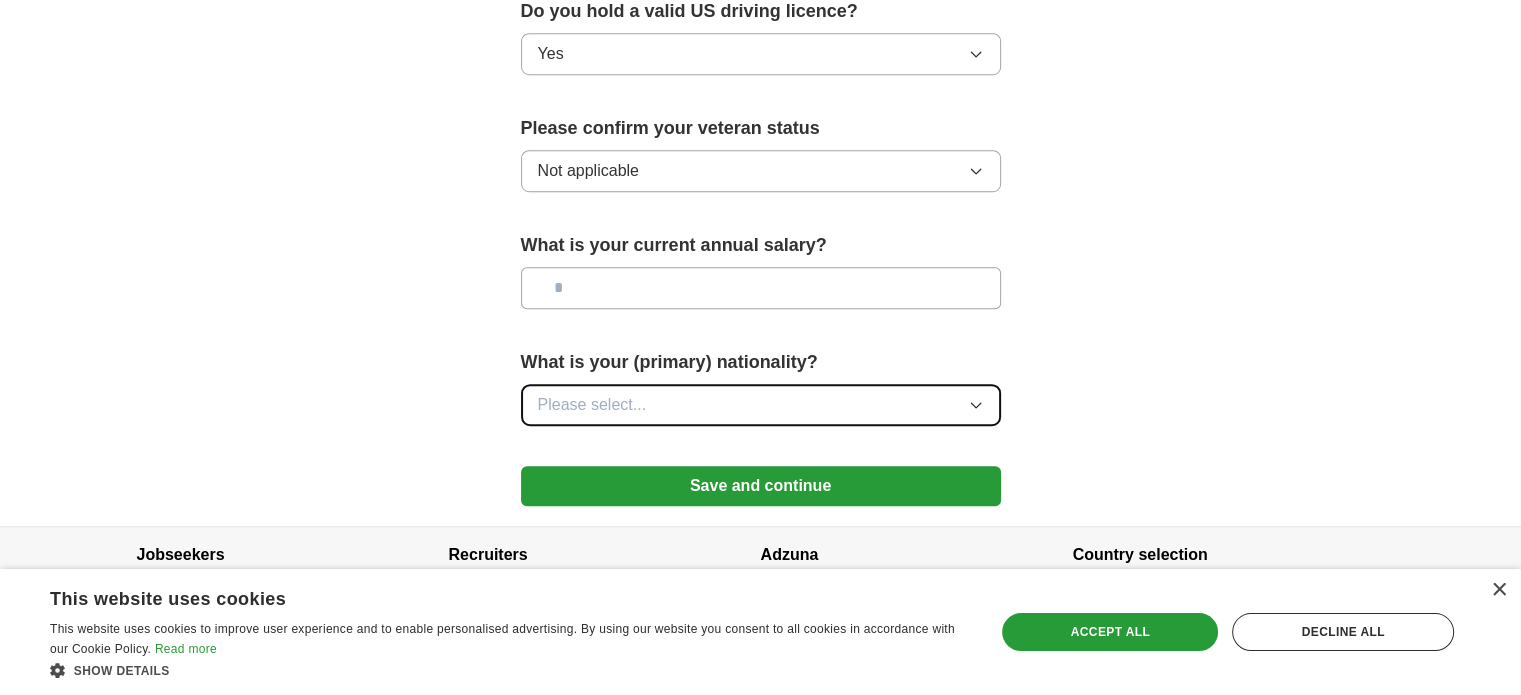click on "Please select..." at bounding box center (761, 405) 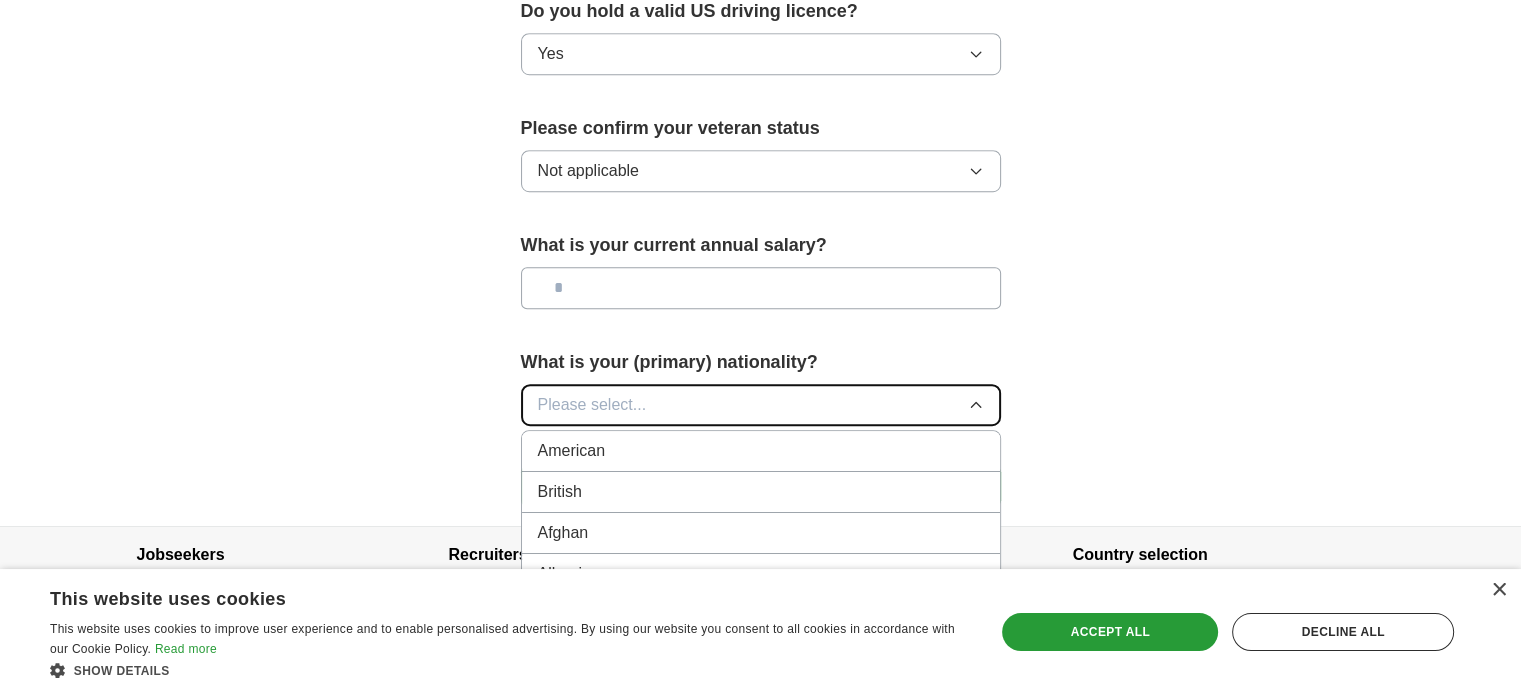 type 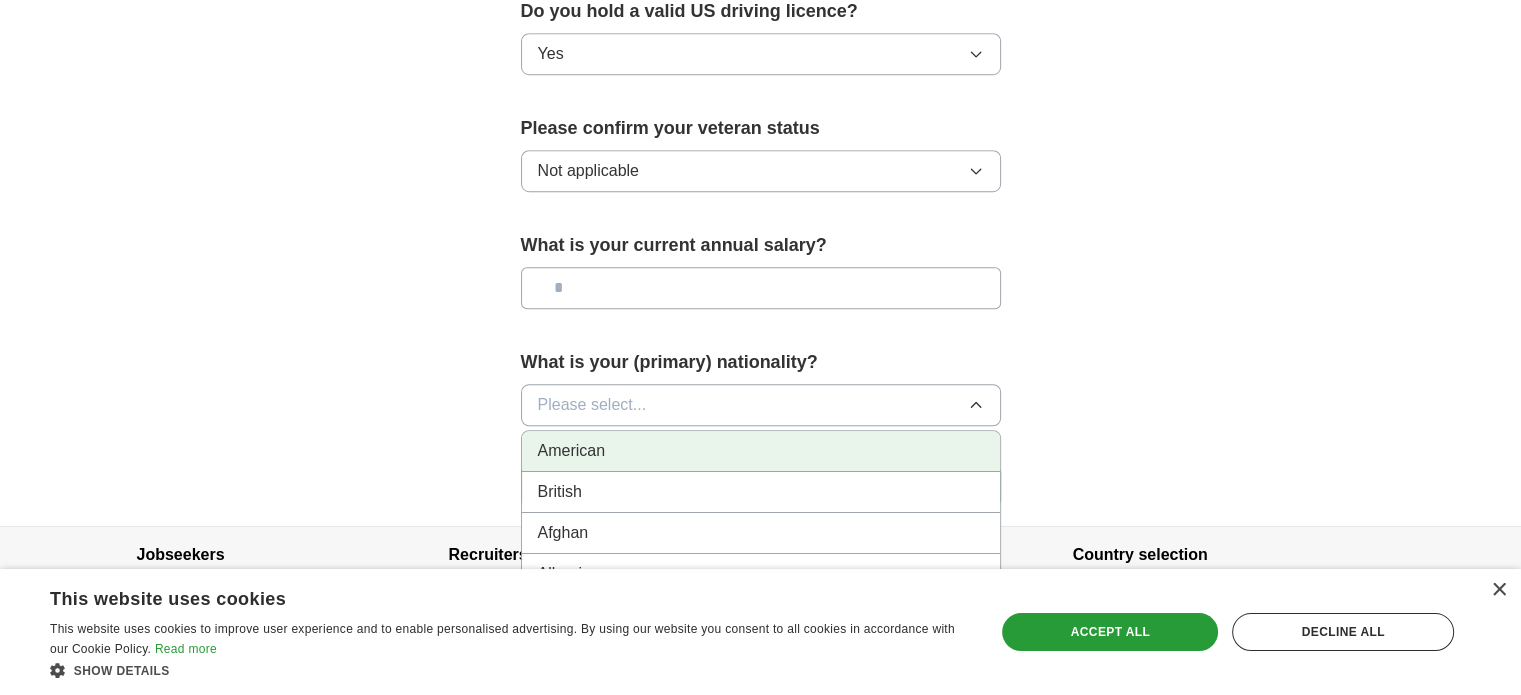 click on "American" at bounding box center (761, 451) 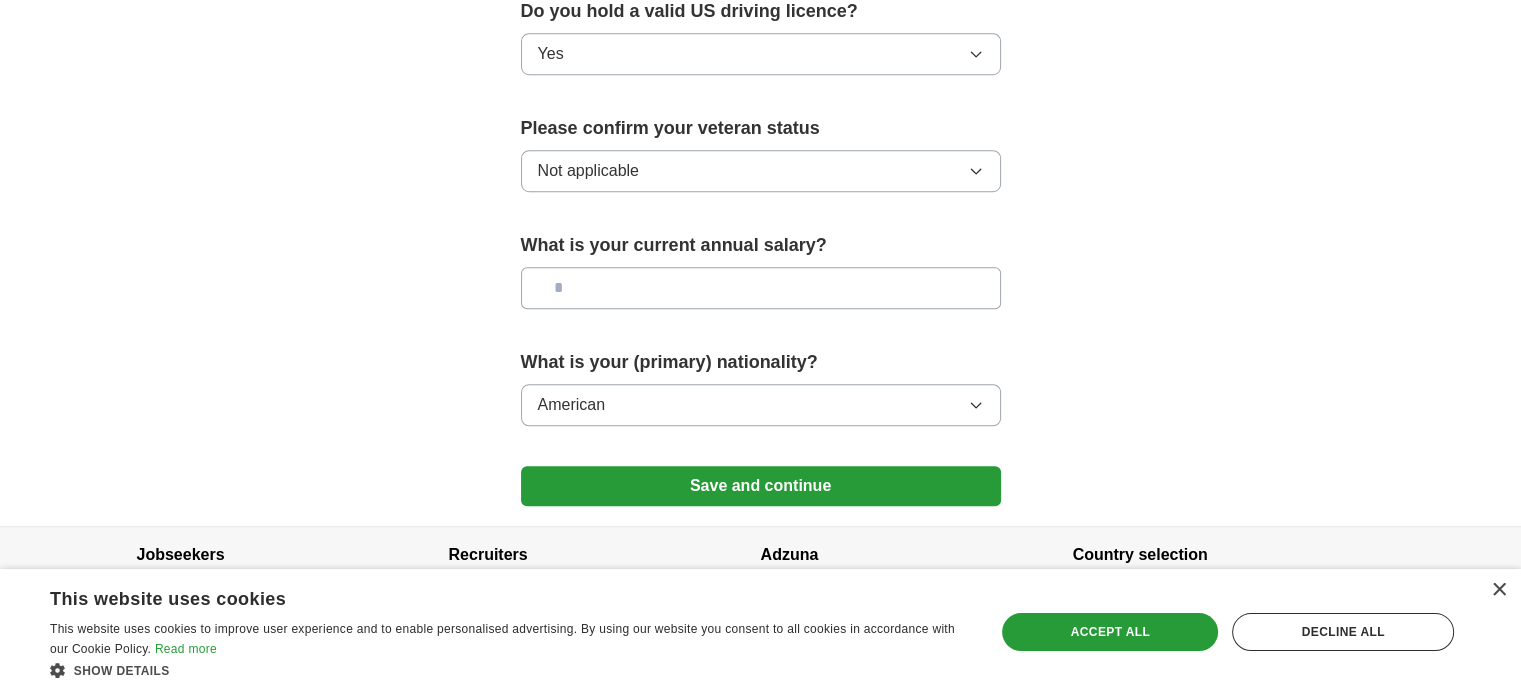 click at bounding box center (761, 288) 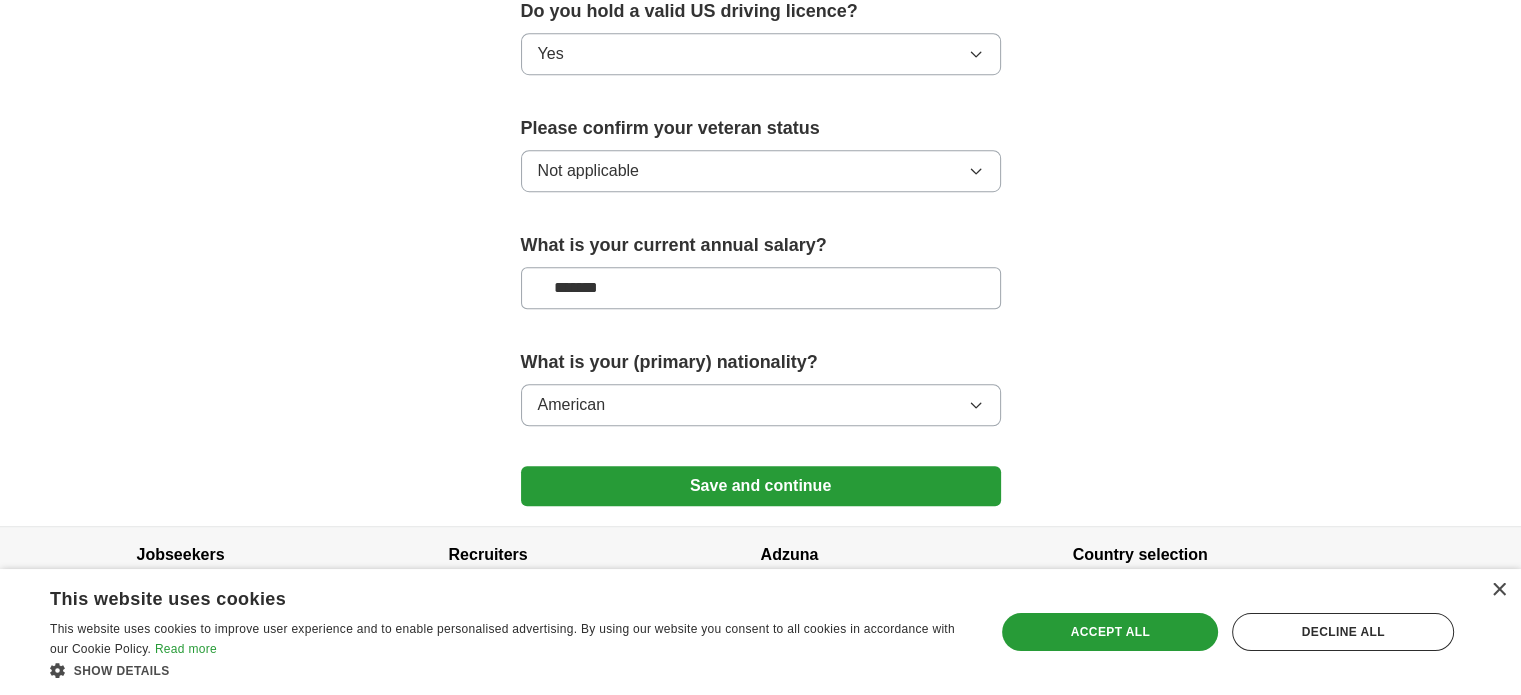 type on "*******" 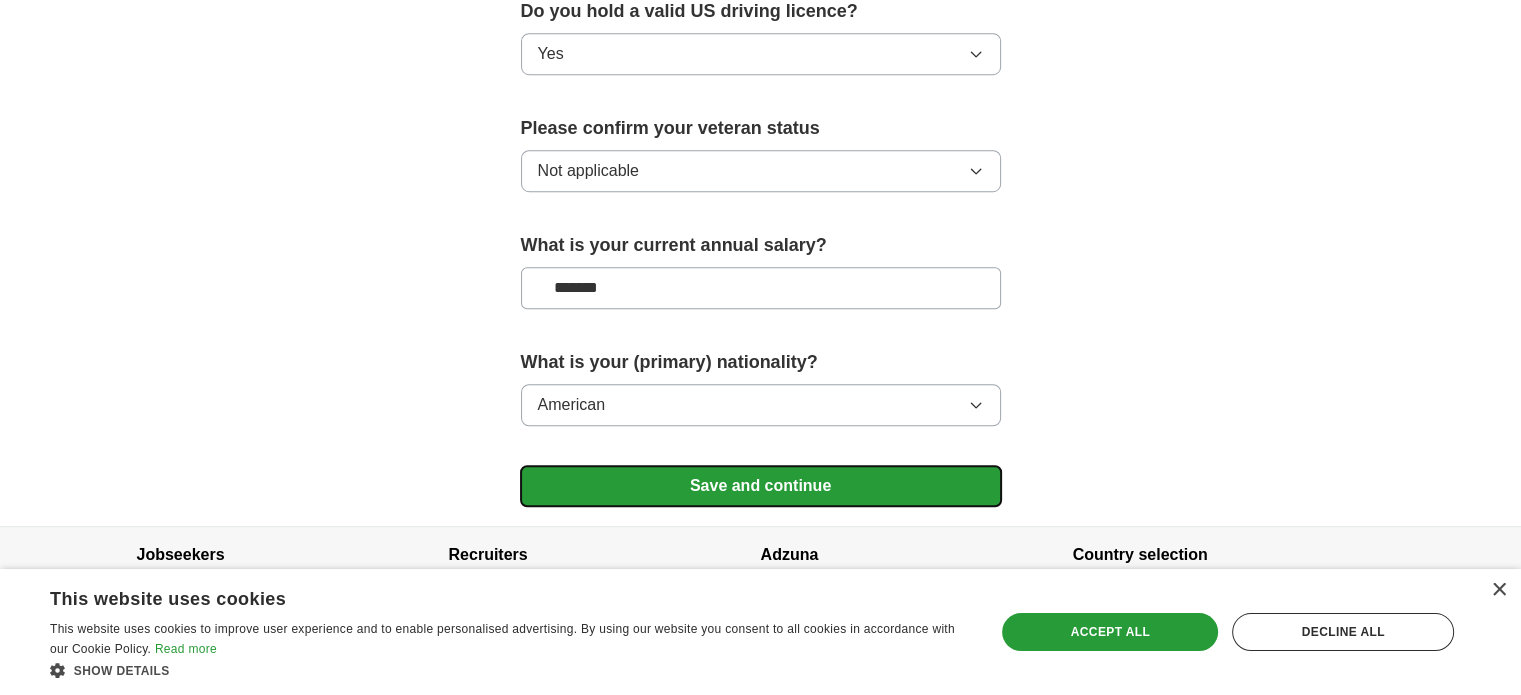 click on "Save and continue" at bounding box center (761, 486) 